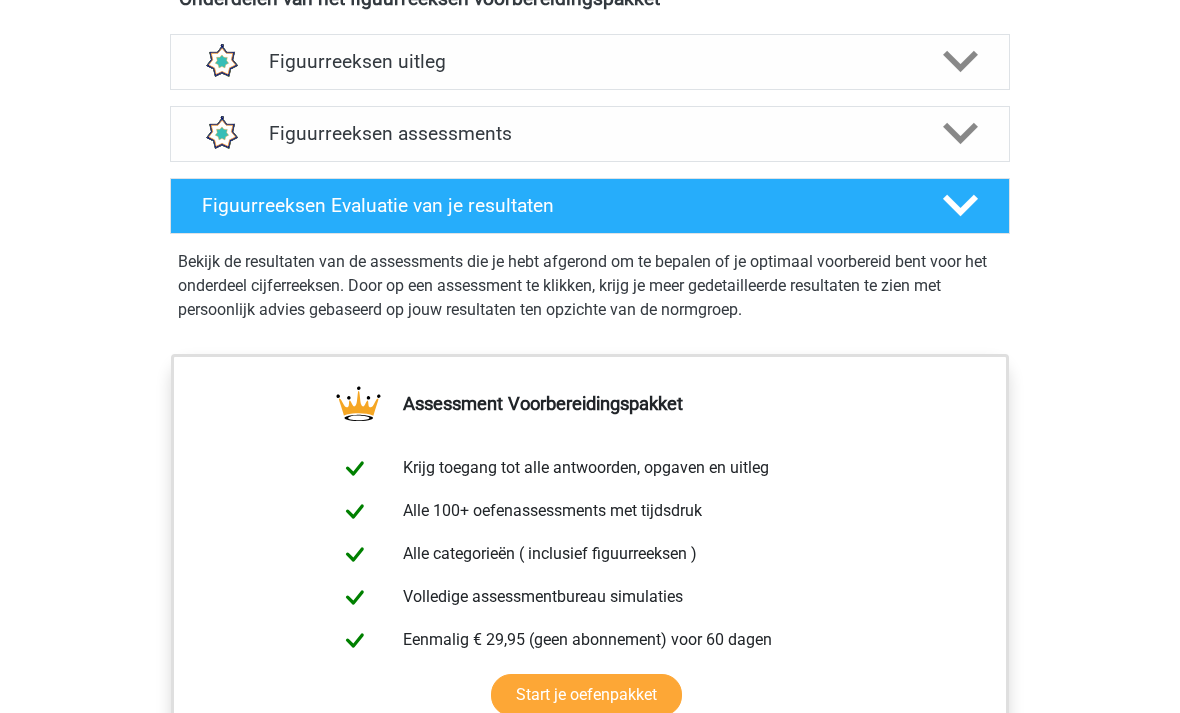 scroll, scrollTop: 1228, scrollLeft: 0, axis: vertical 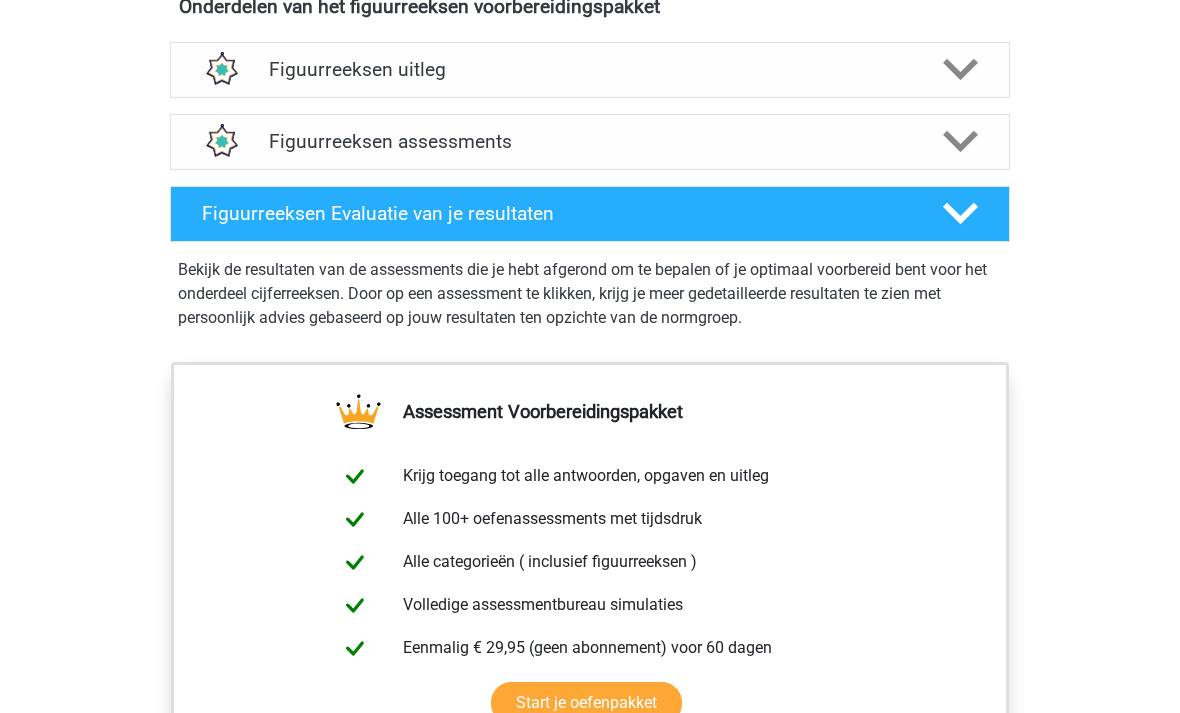 click on "Figuurreeksen uitleg" at bounding box center [590, 69] 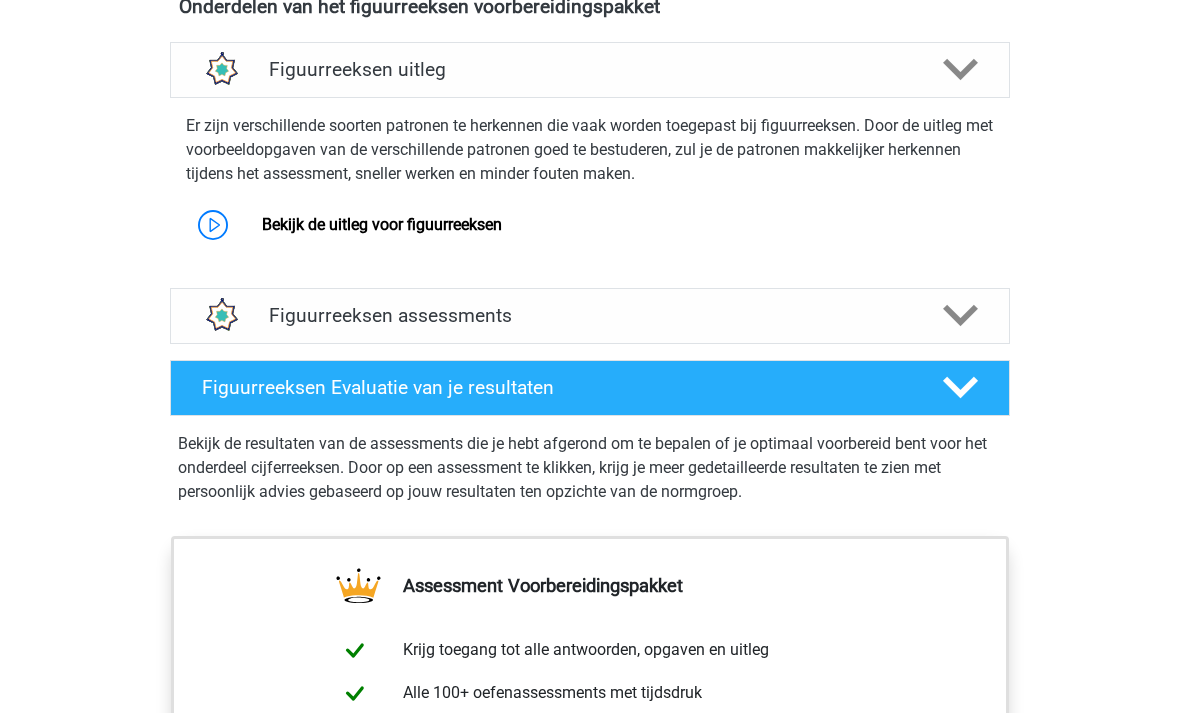 click at bounding box center [220, 69] 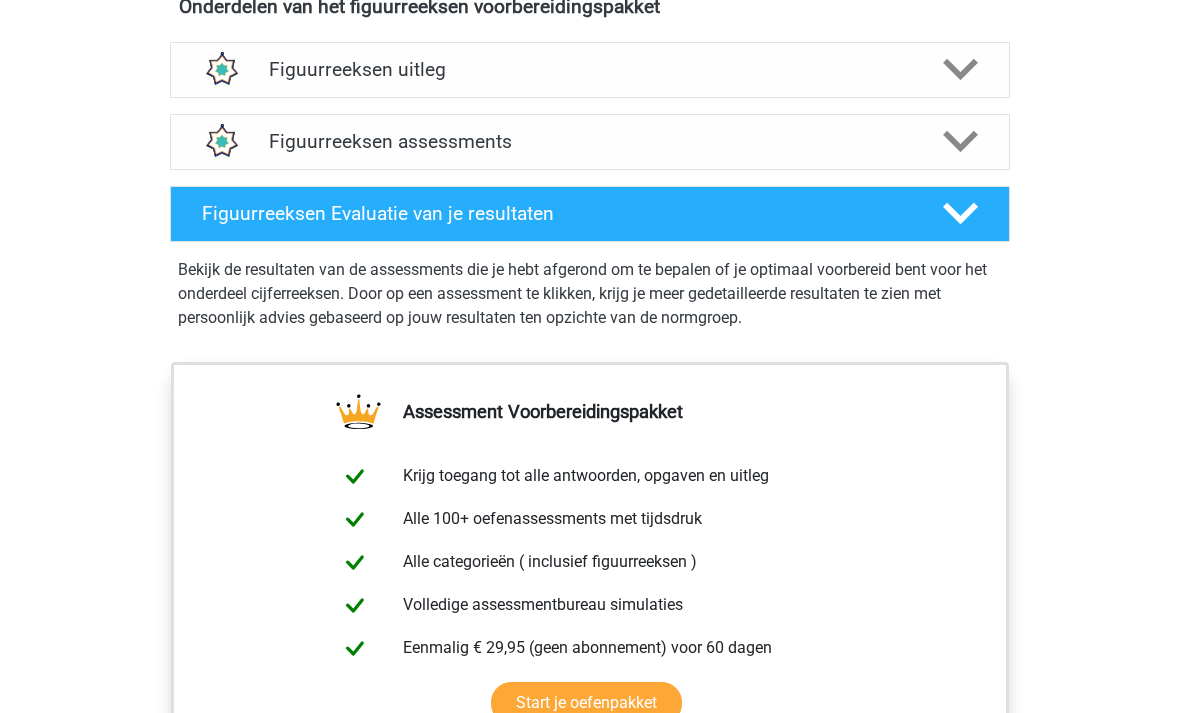 click on "Figuurreeksen assessments" at bounding box center (590, 141) 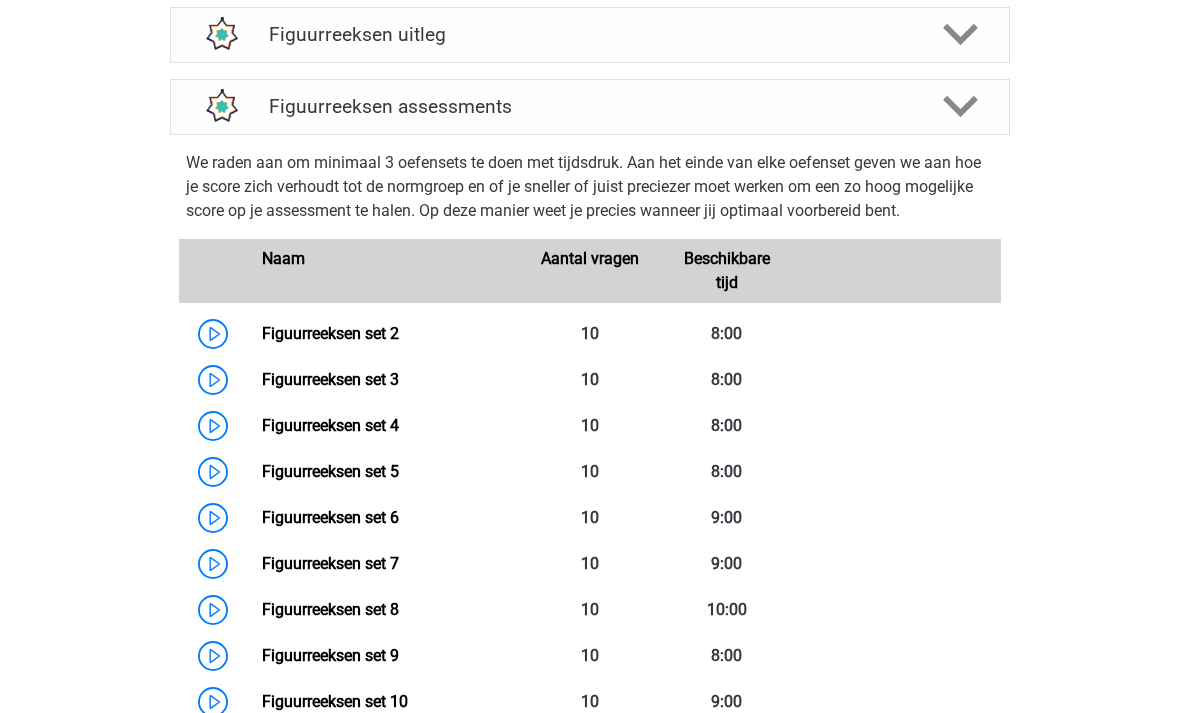scroll, scrollTop: 1298, scrollLeft: 0, axis: vertical 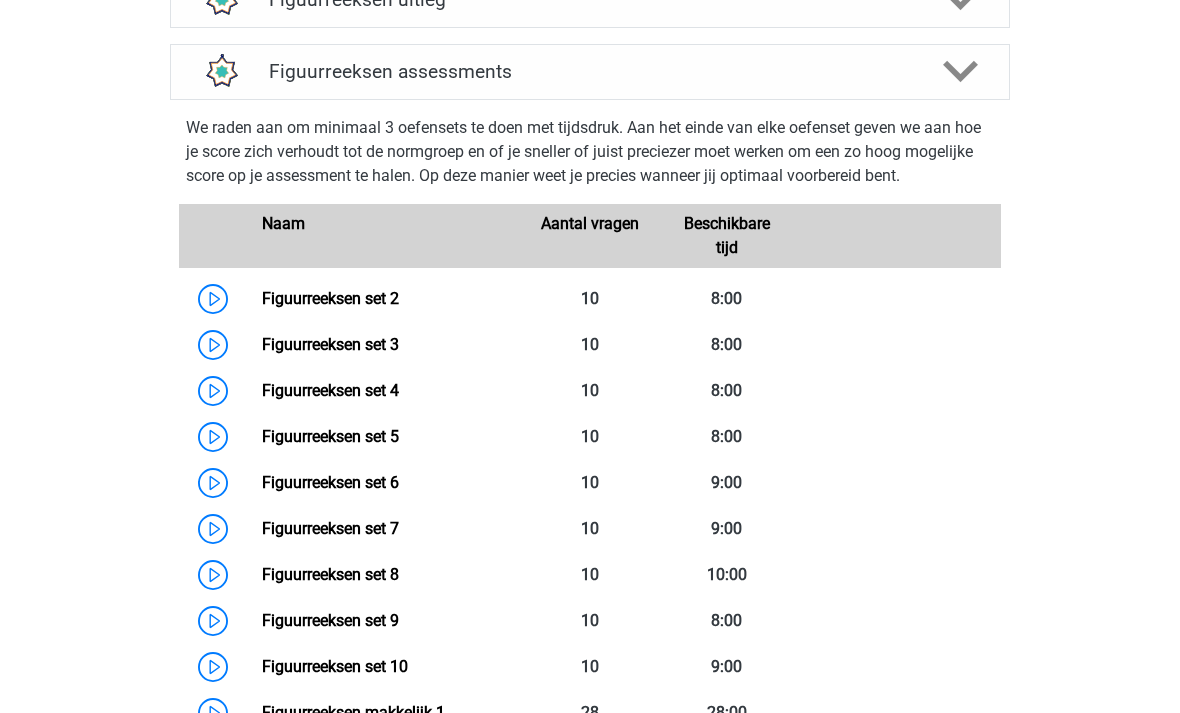 click on "Figuurreeksen
set 2" at bounding box center [330, 298] 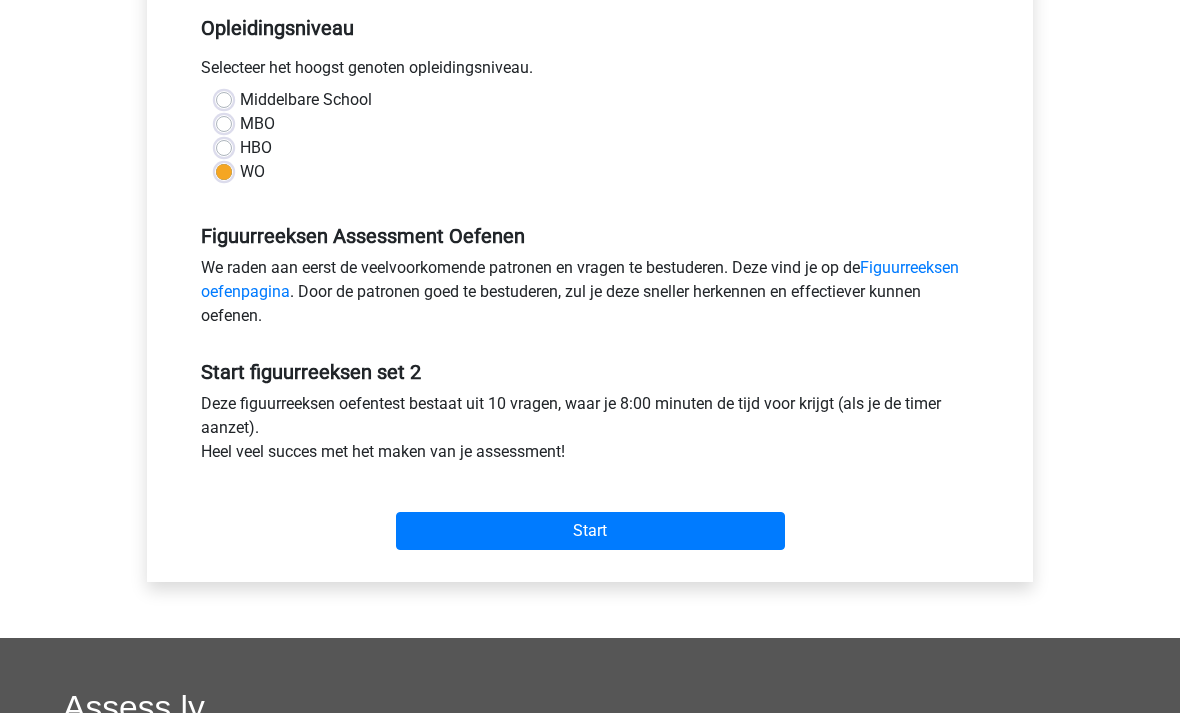 scroll, scrollTop: 418, scrollLeft: 0, axis: vertical 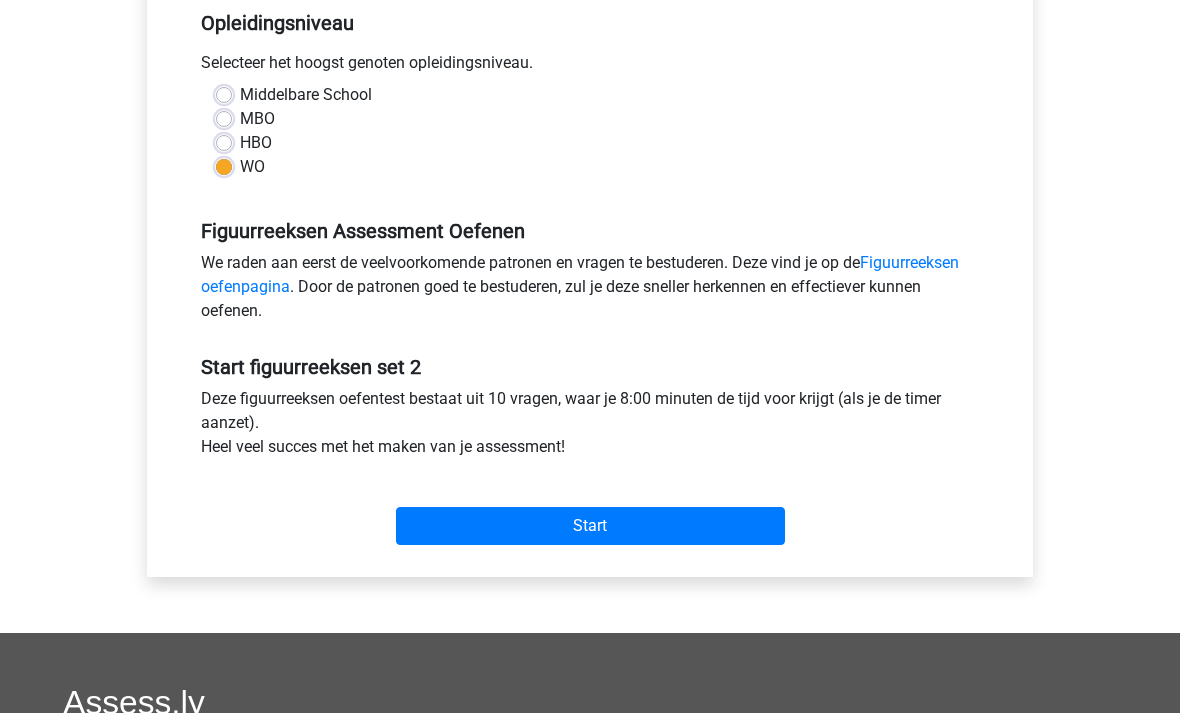 click on "Start" at bounding box center [590, 527] 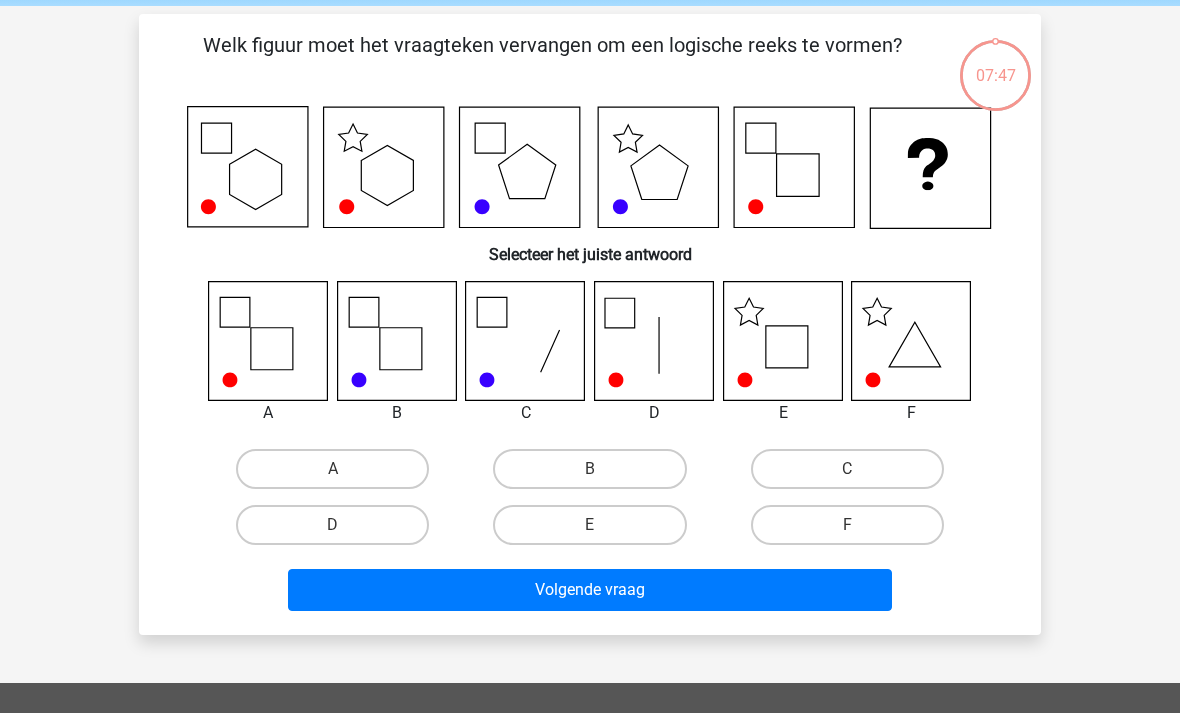 scroll, scrollTop: 78, scrollLeft: 0, axis: vertical 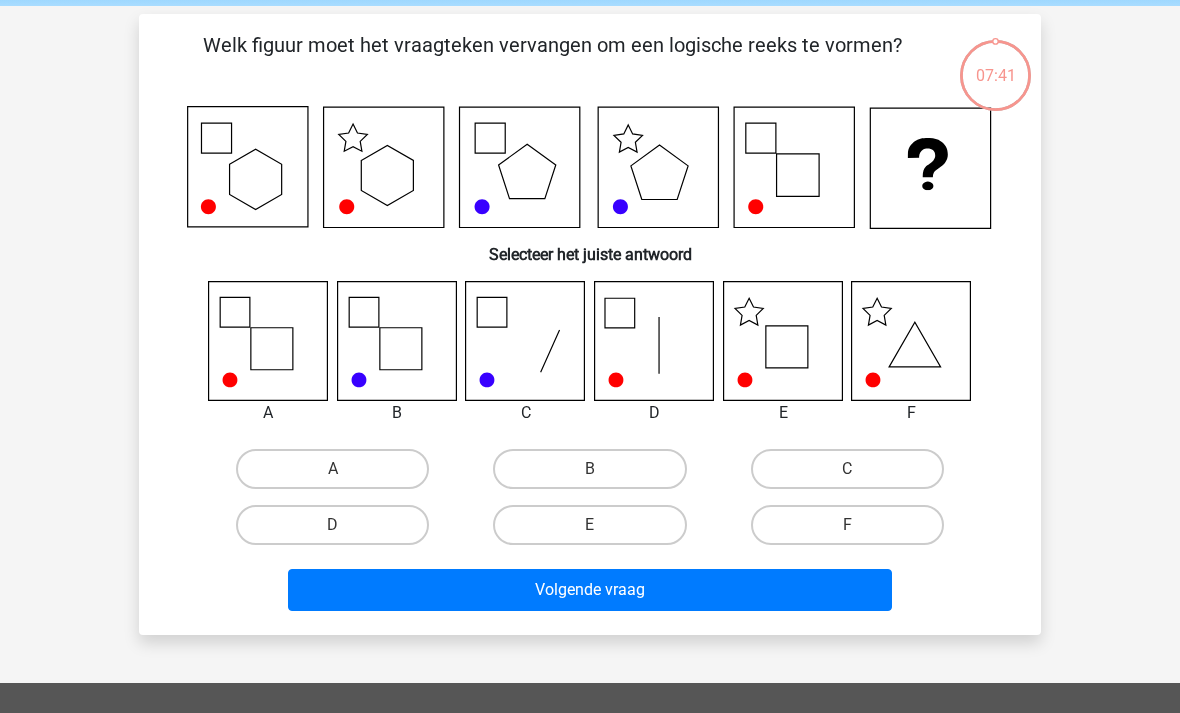 click on "E" at bounding box center [589, 525] 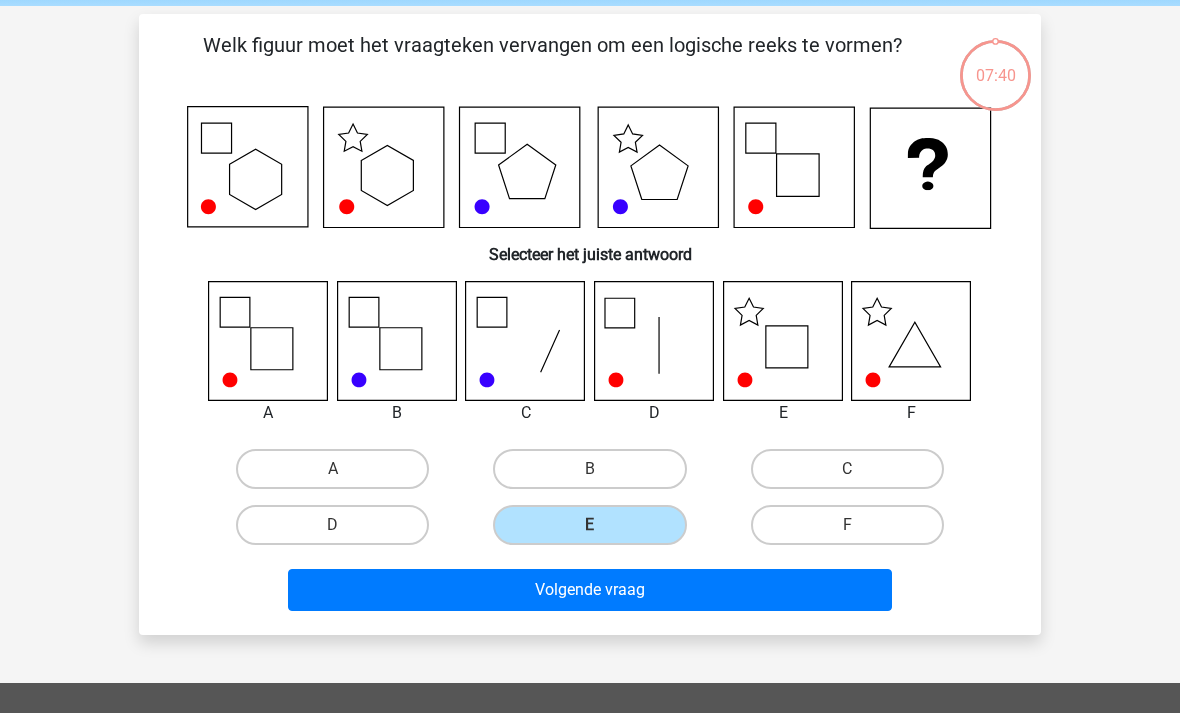 click on "Volgende vraag" at bounding box center [590, 590] 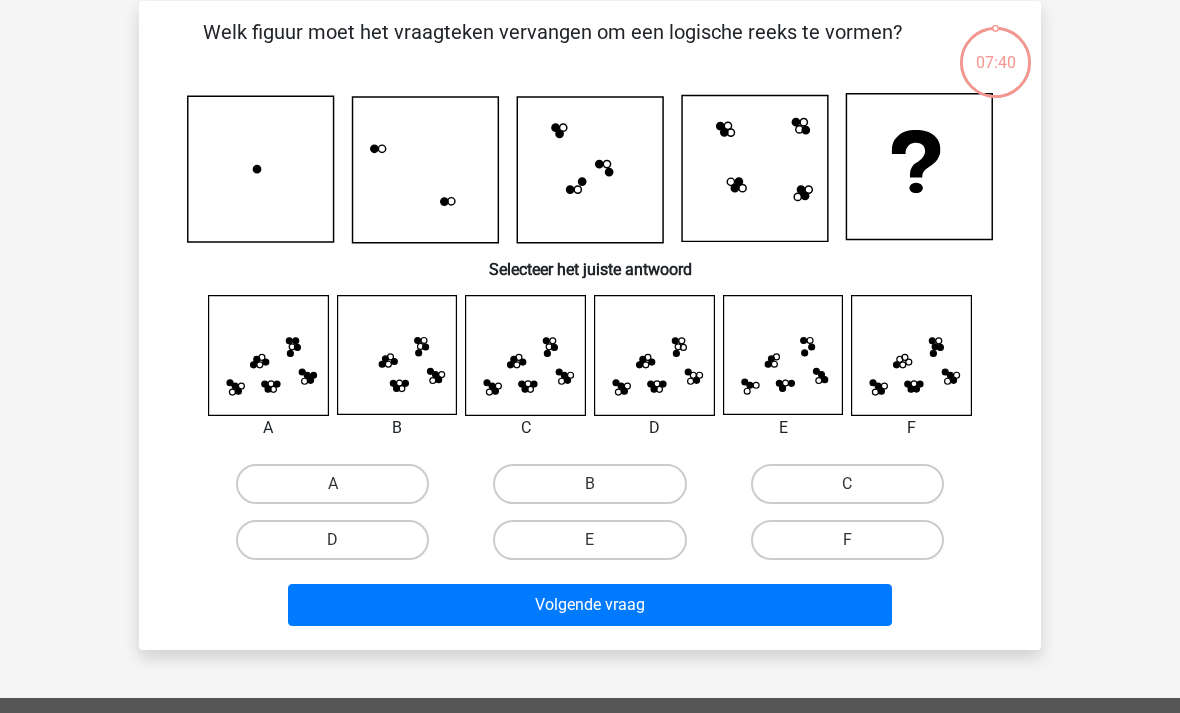 scroll, scrollTop: 92, scrollLeft: 0, axis: vertical 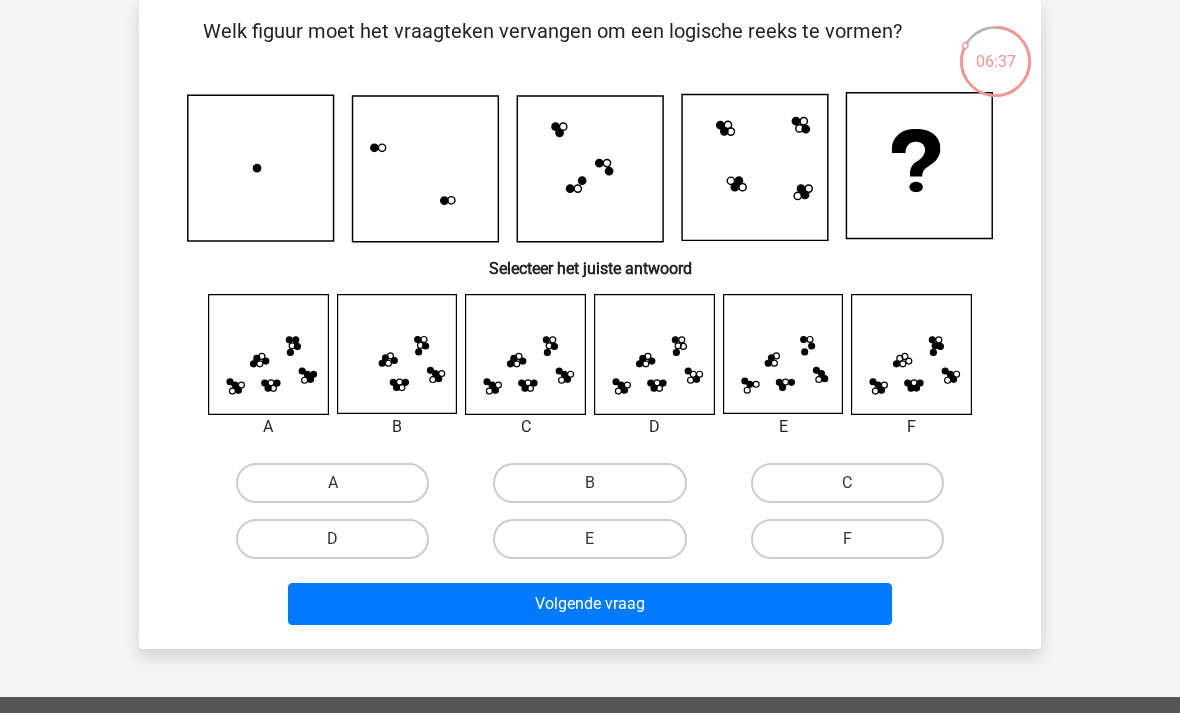 click on "C" at bounding box center (847, 483) 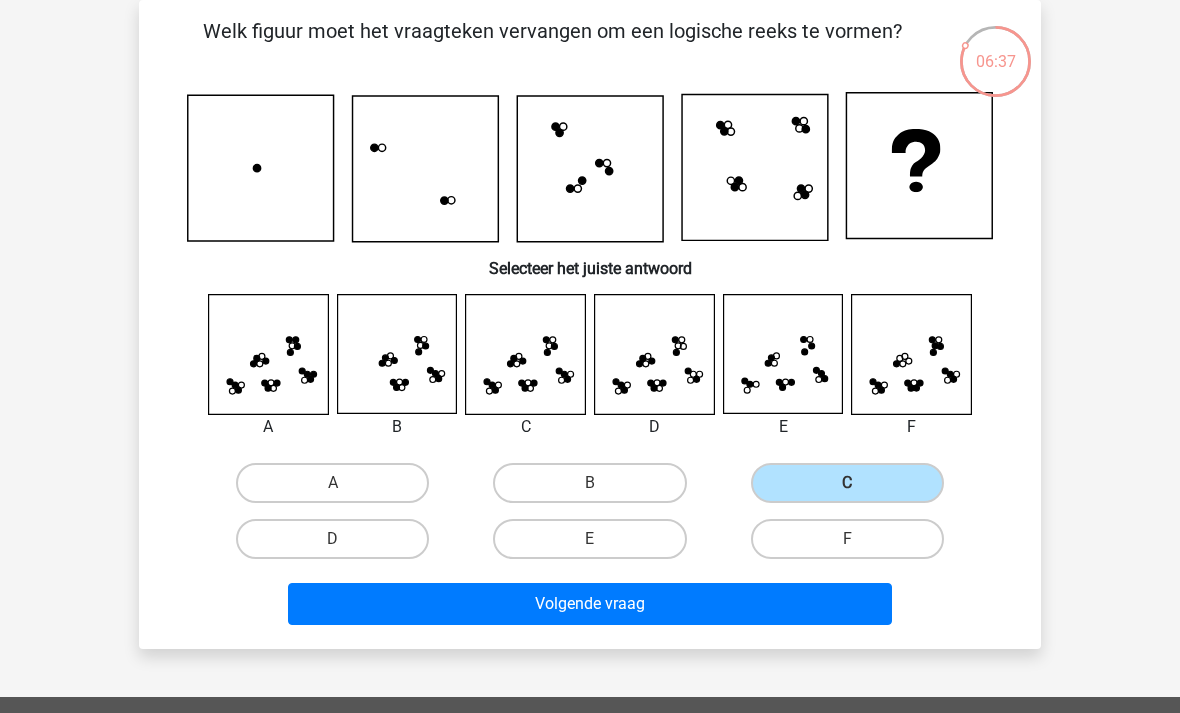 click on "Volgende vraag" at bounding box center [590, 604] 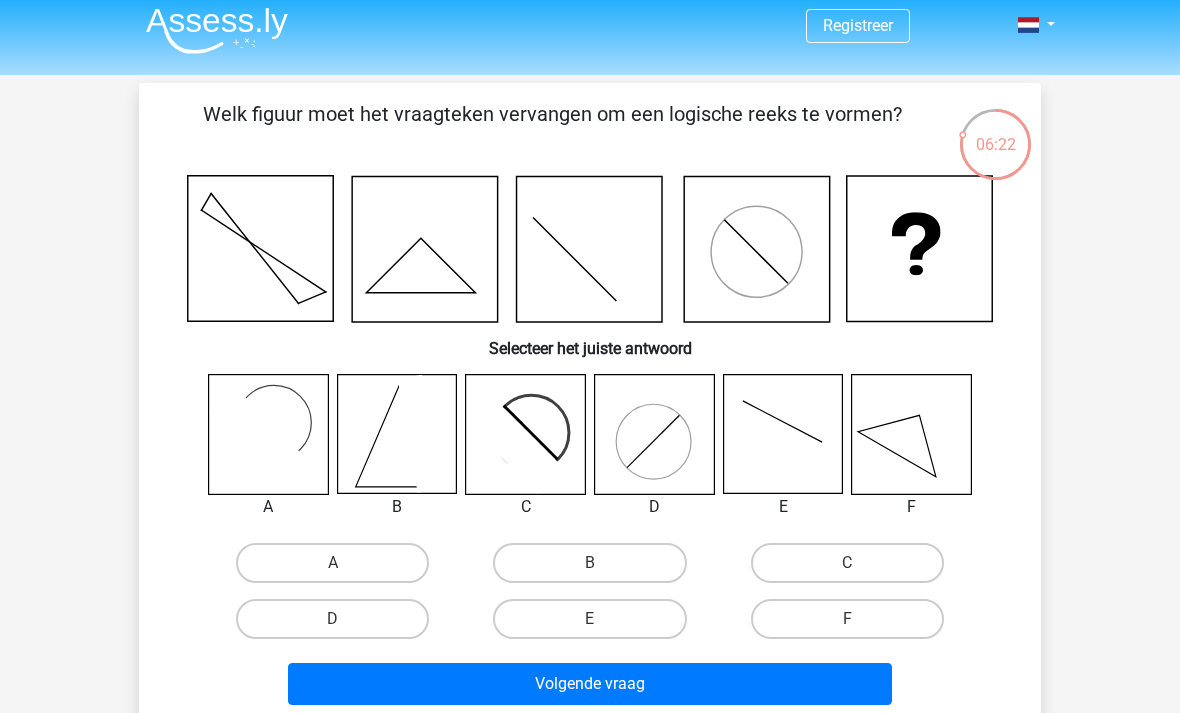 scroll, scrollTop: 8, scrollLeft: 0, axis: vertical 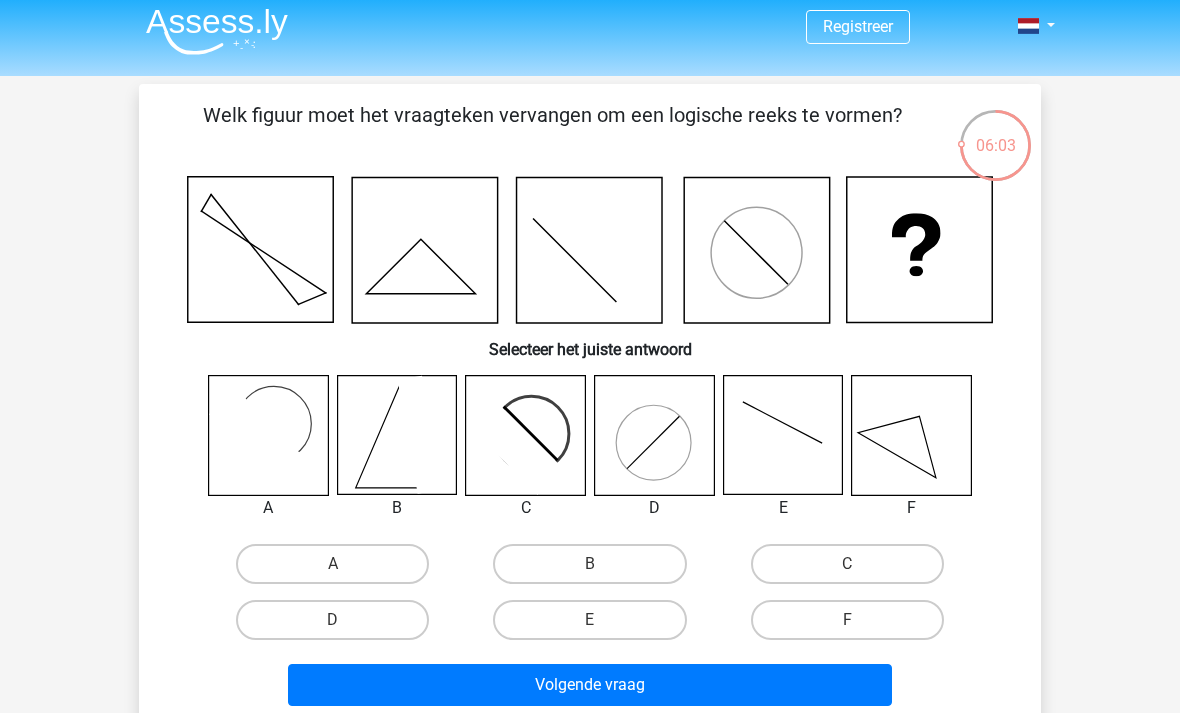 click 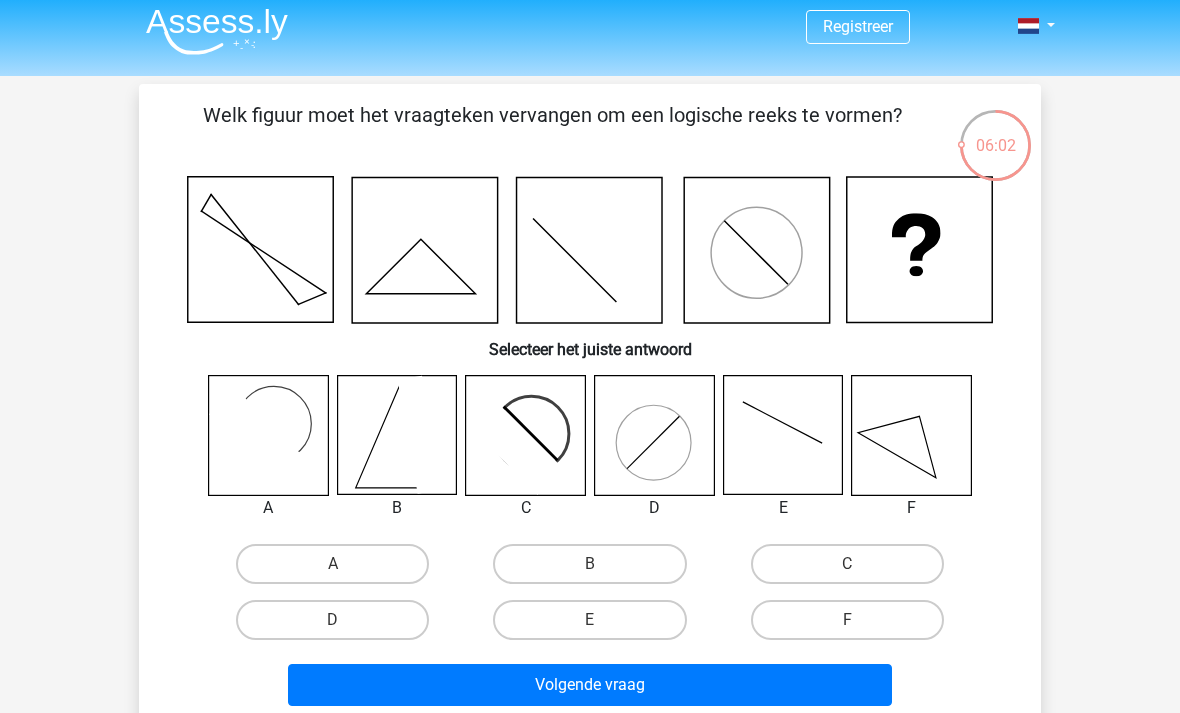 click on "A" at bounding box center [332, 564] 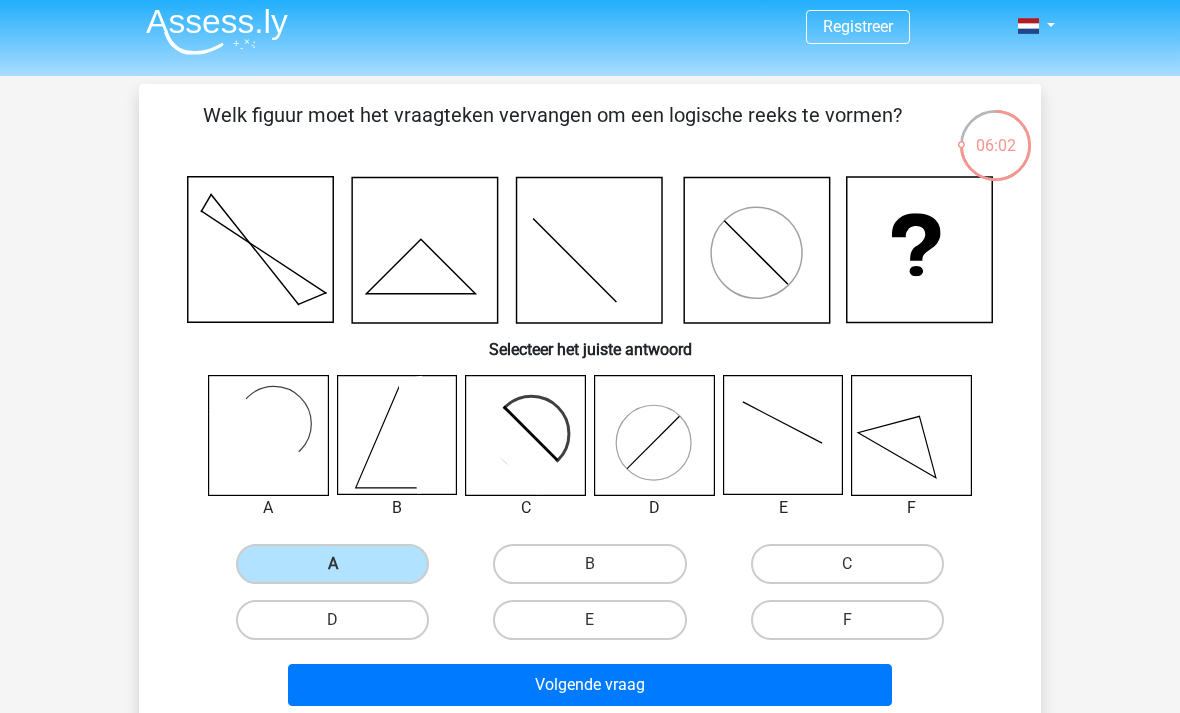 click on "Volgende vraag" at bounding box center [590, 685] 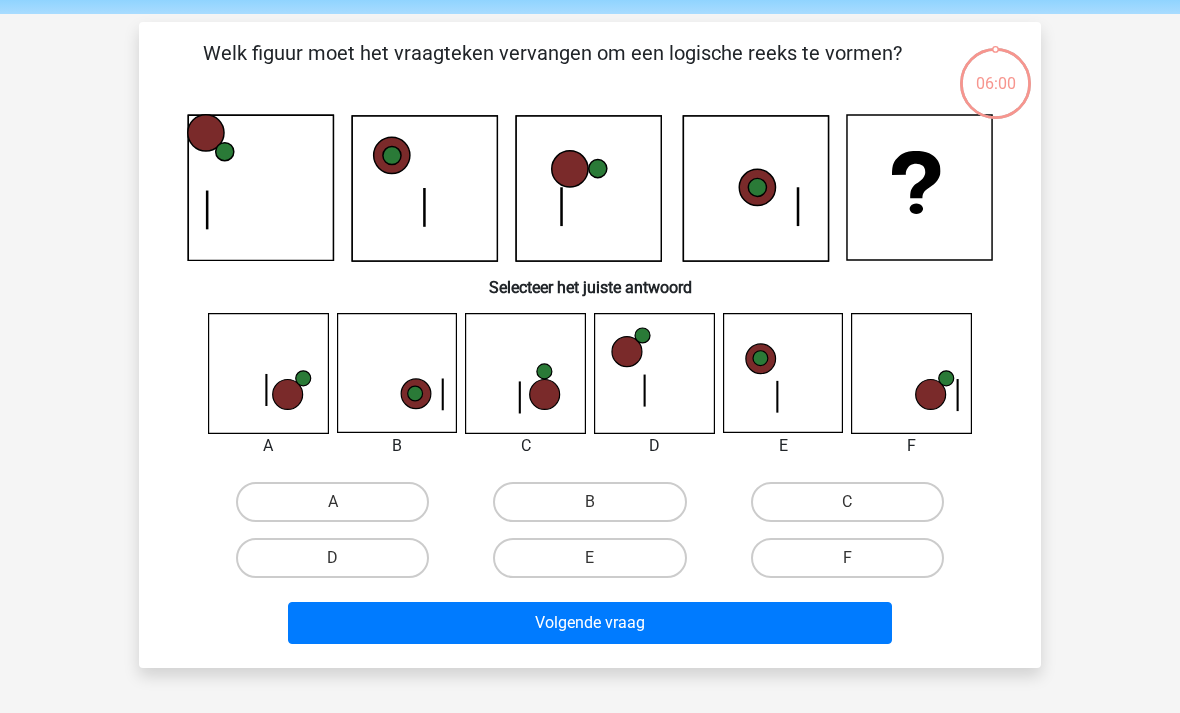 scroll, scrollTop: 92, scrollLeft: 0, axis: vertical 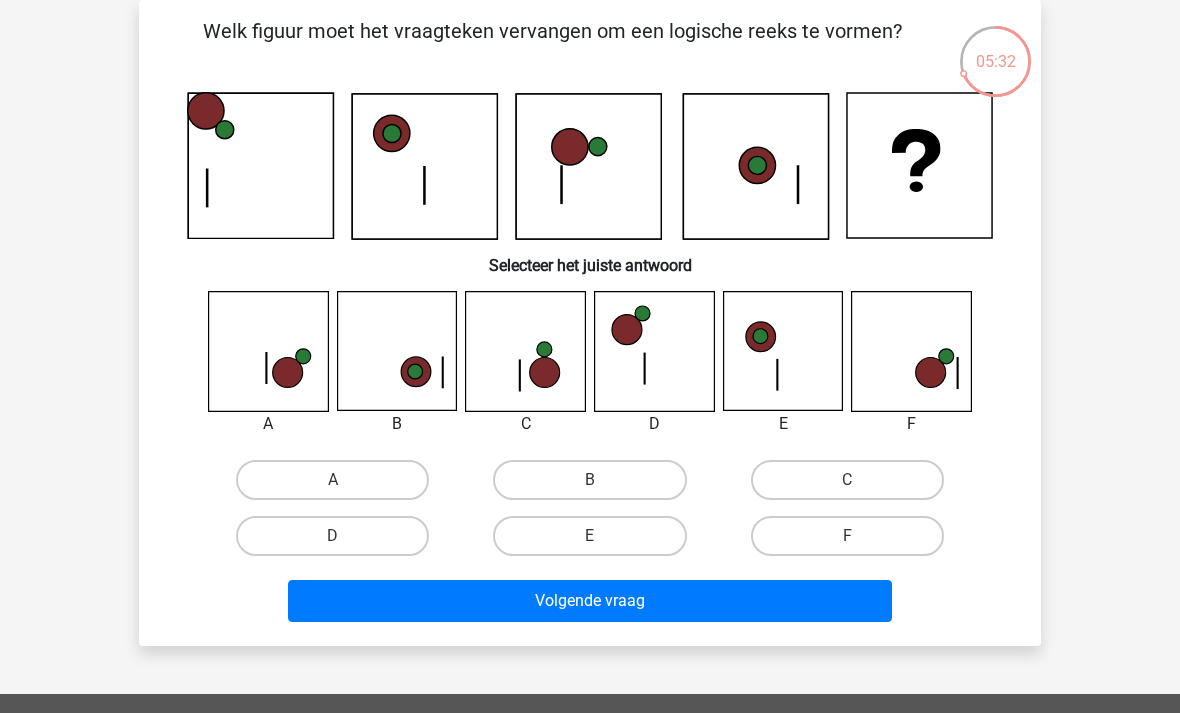 click on "F" at bounding box center (847, 536) 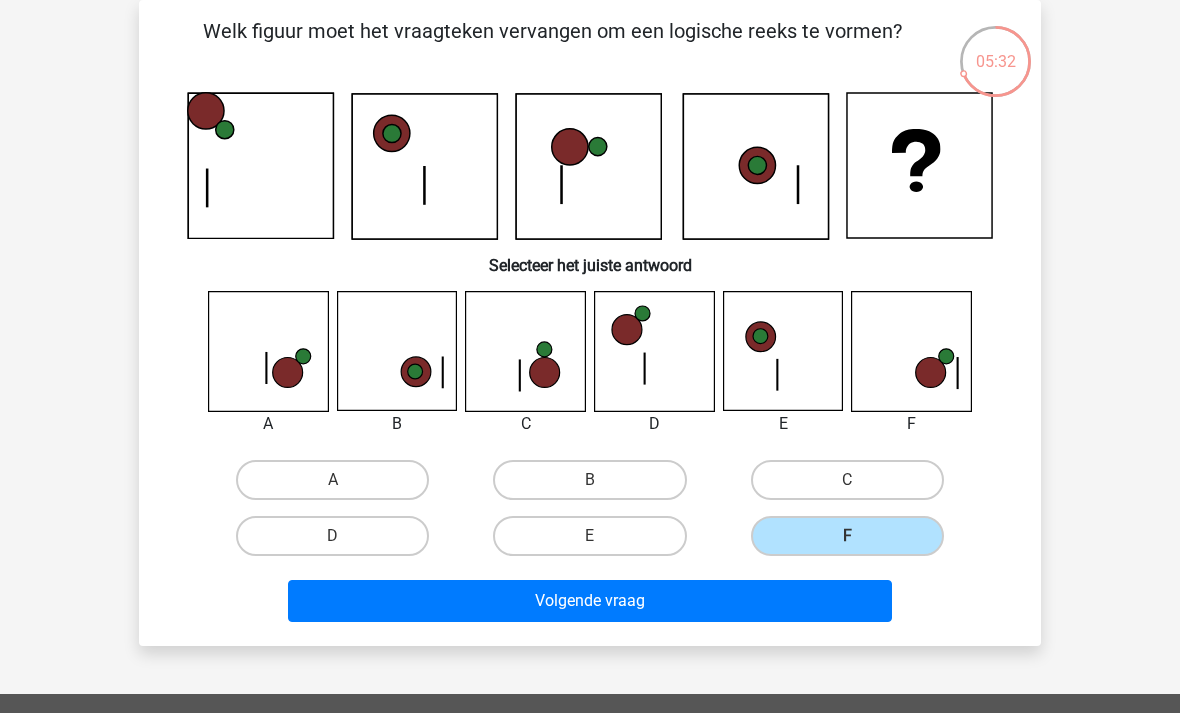 click on "Volgende vraag" at bounding box center [590, 601] 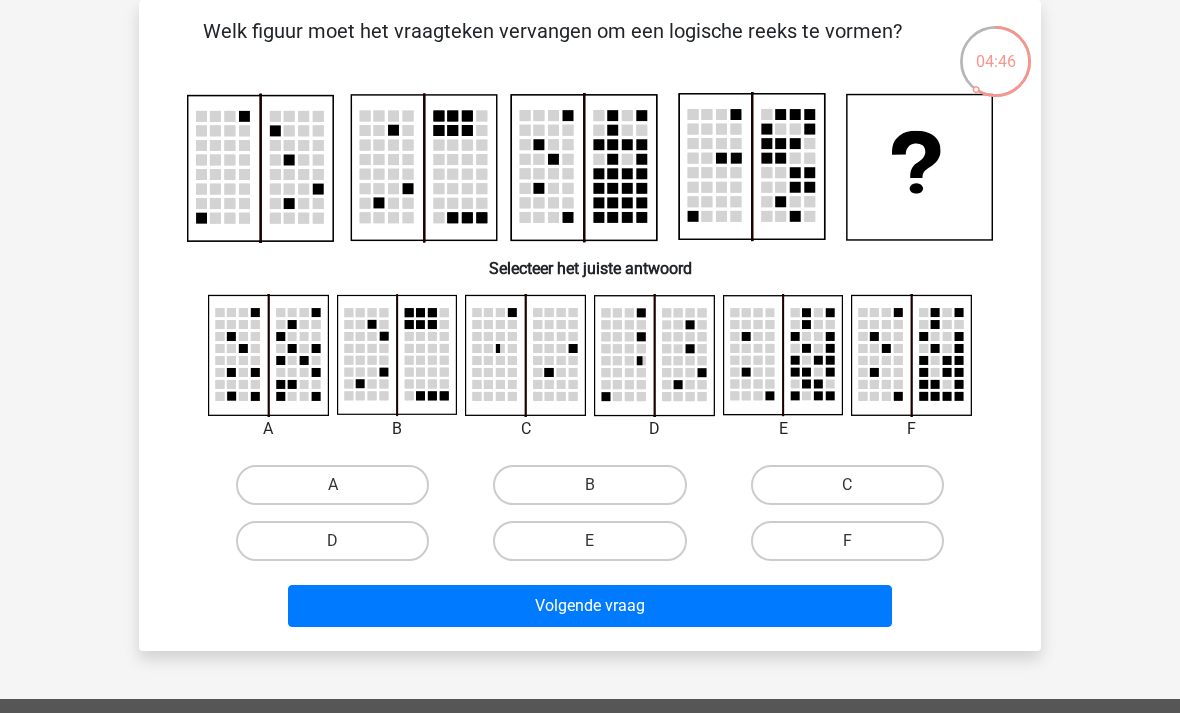 click on "F" at bounding box center (847, 541) 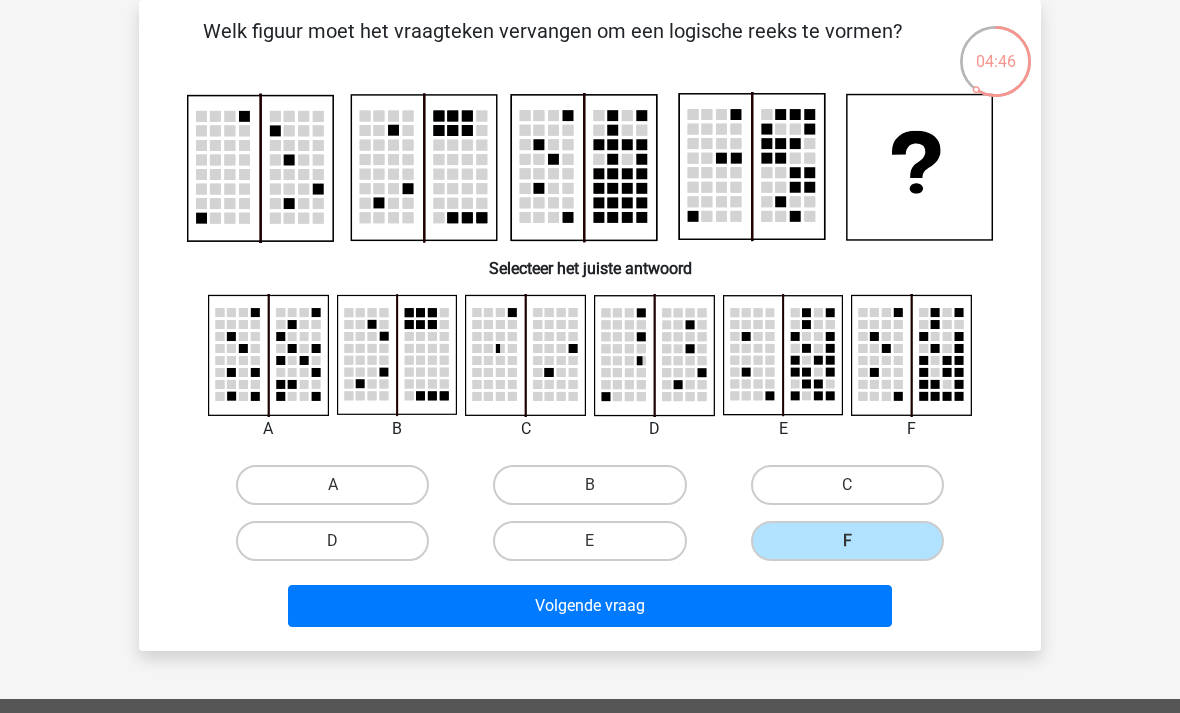 click on "F" at bounding box center [847, 541] 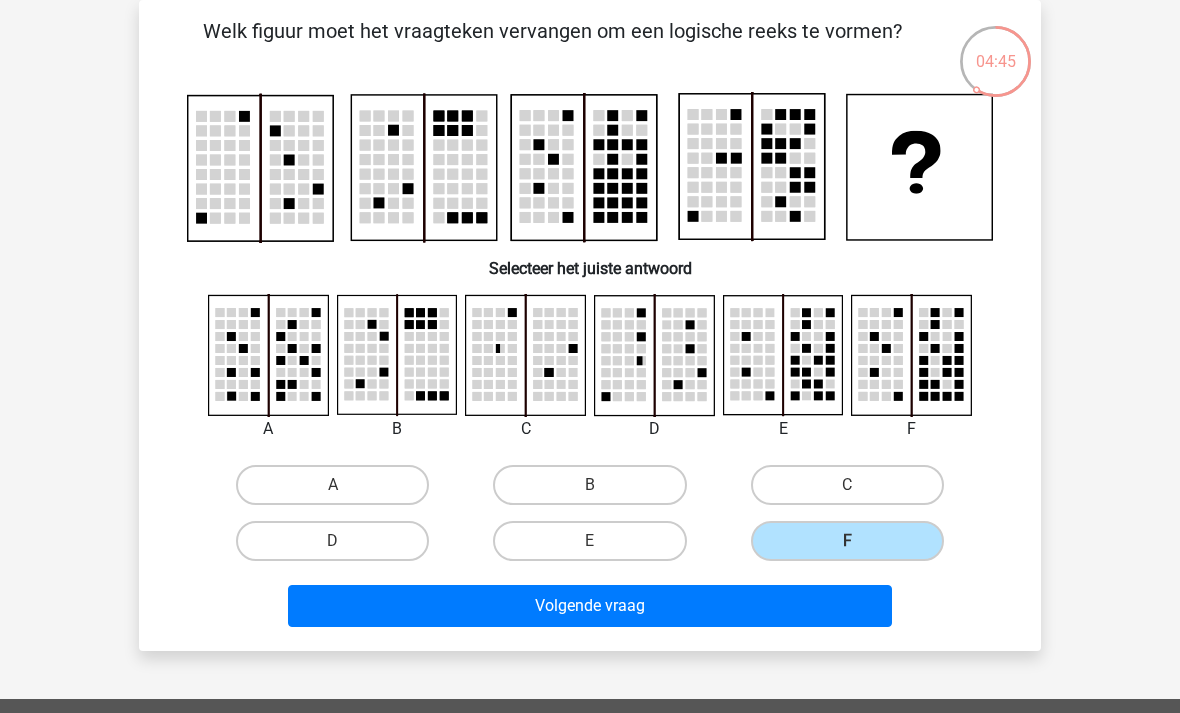 click on "Volgende vraag" at bounding box center (590, 606) 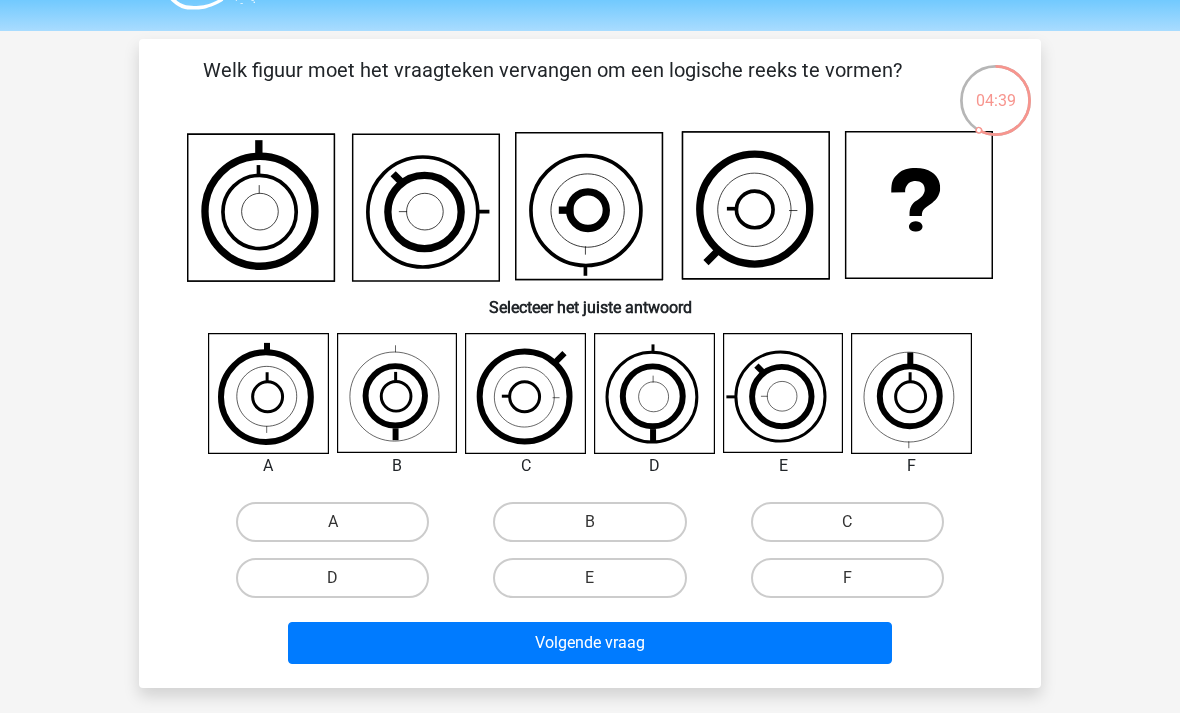 scroll, scrollTop: 55, scrollLeft: 0, axis: vertical 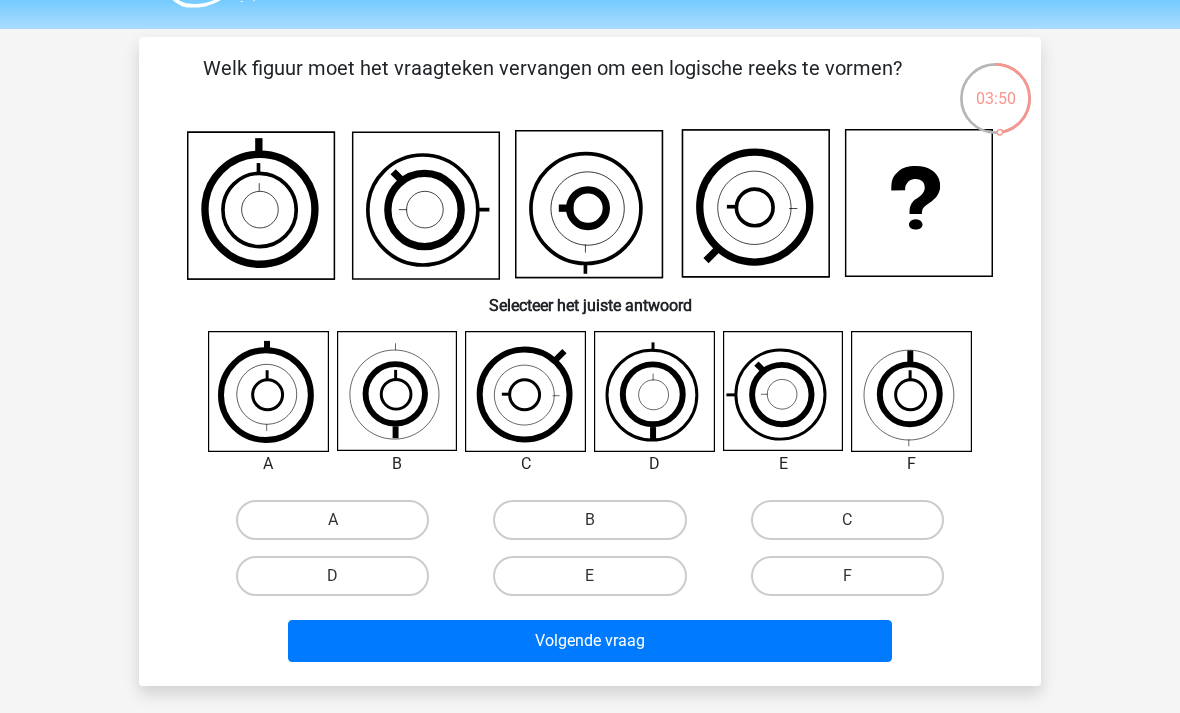 click on "D" at bounding box center [332, 576] 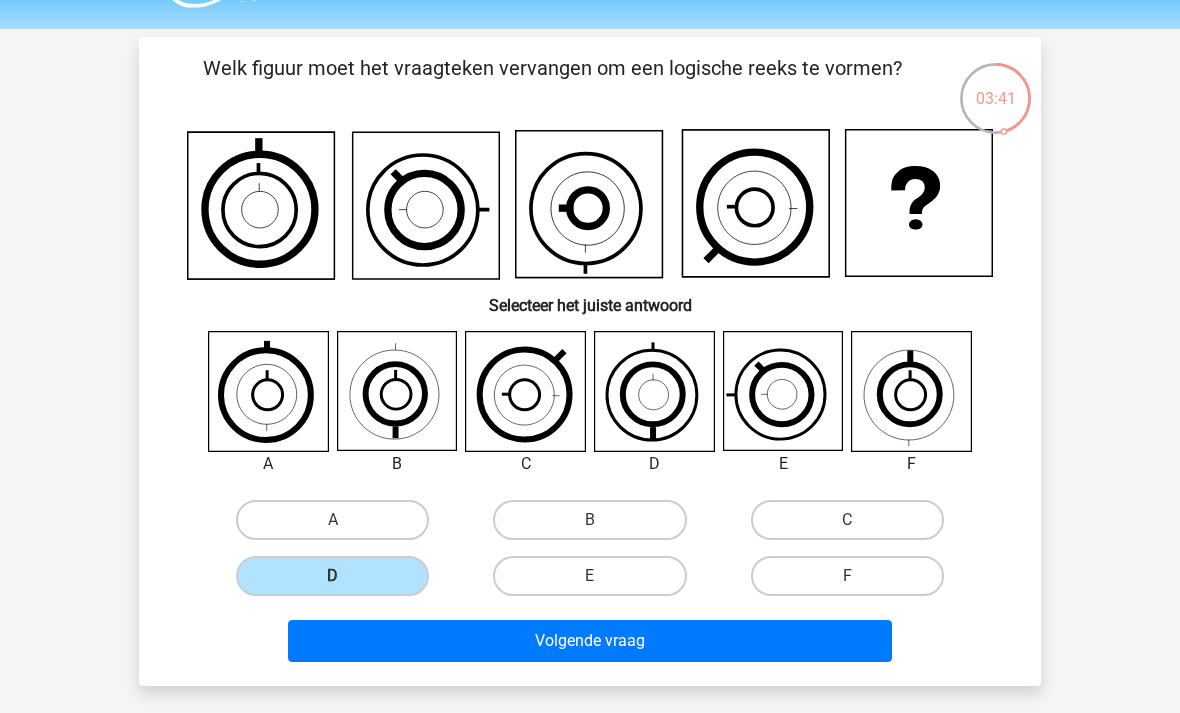 click on "Volgende vraag" at bounding box center [590, 641] 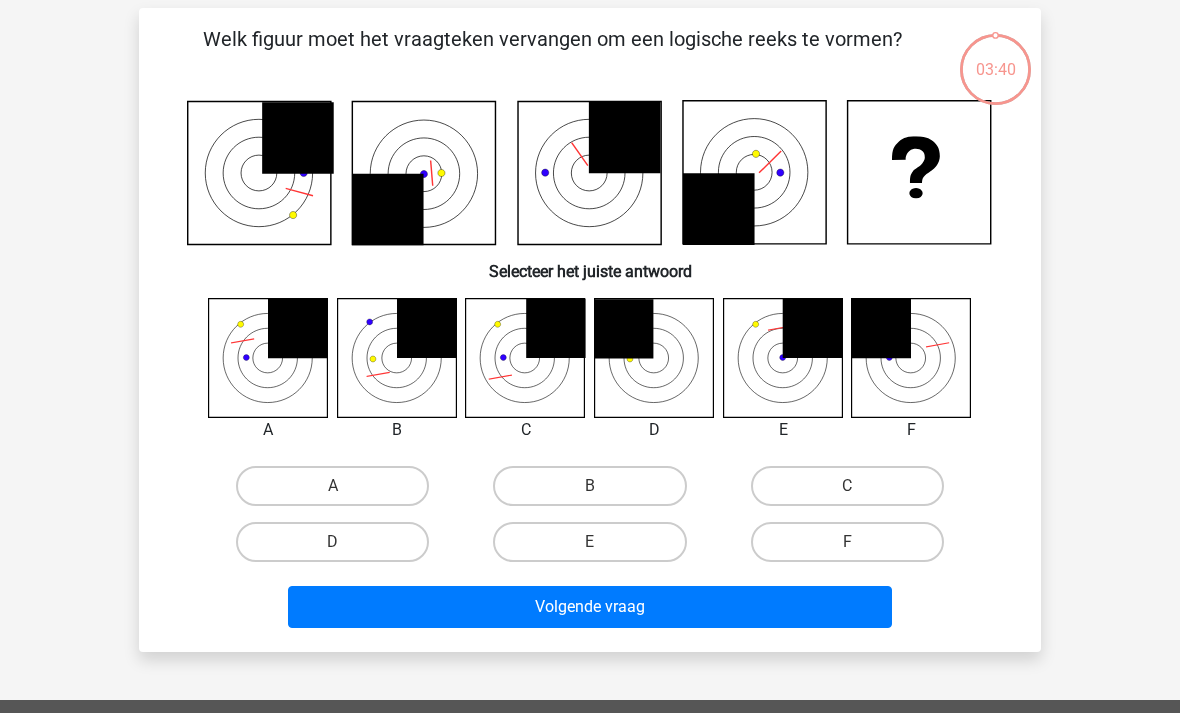 scroll, scrollTop: 92, scrollLeft: 0, axis: vertical 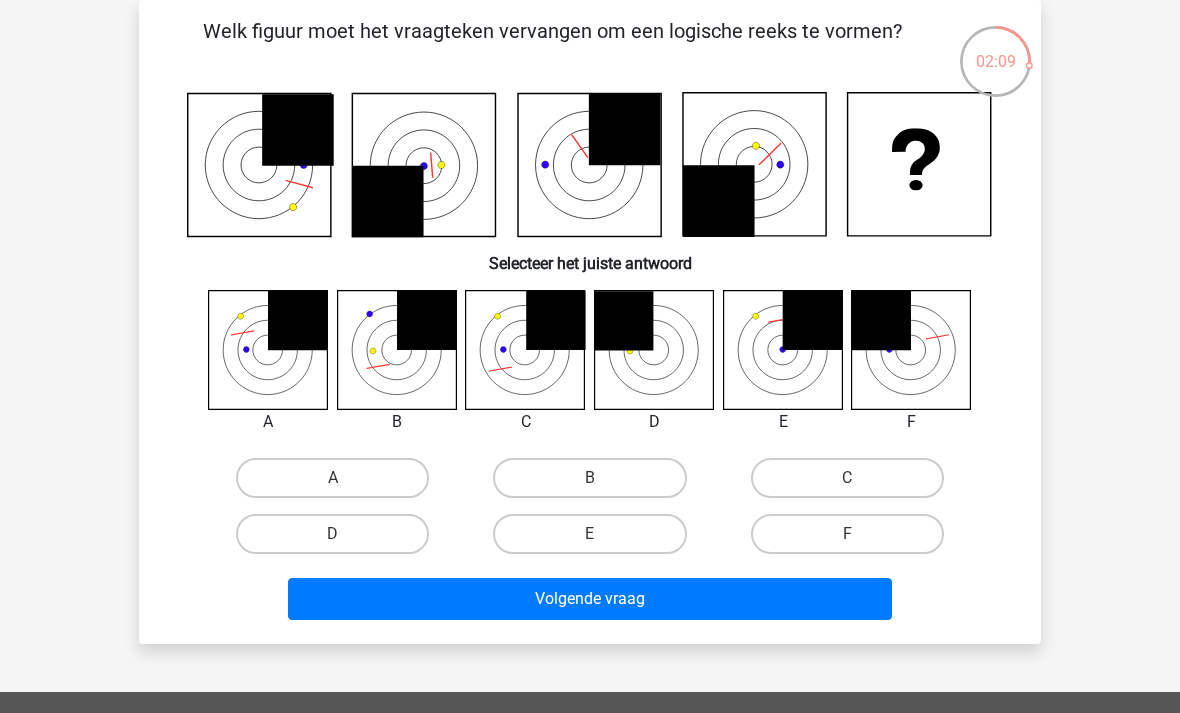 click on "A" at bounding box center [332, 478] 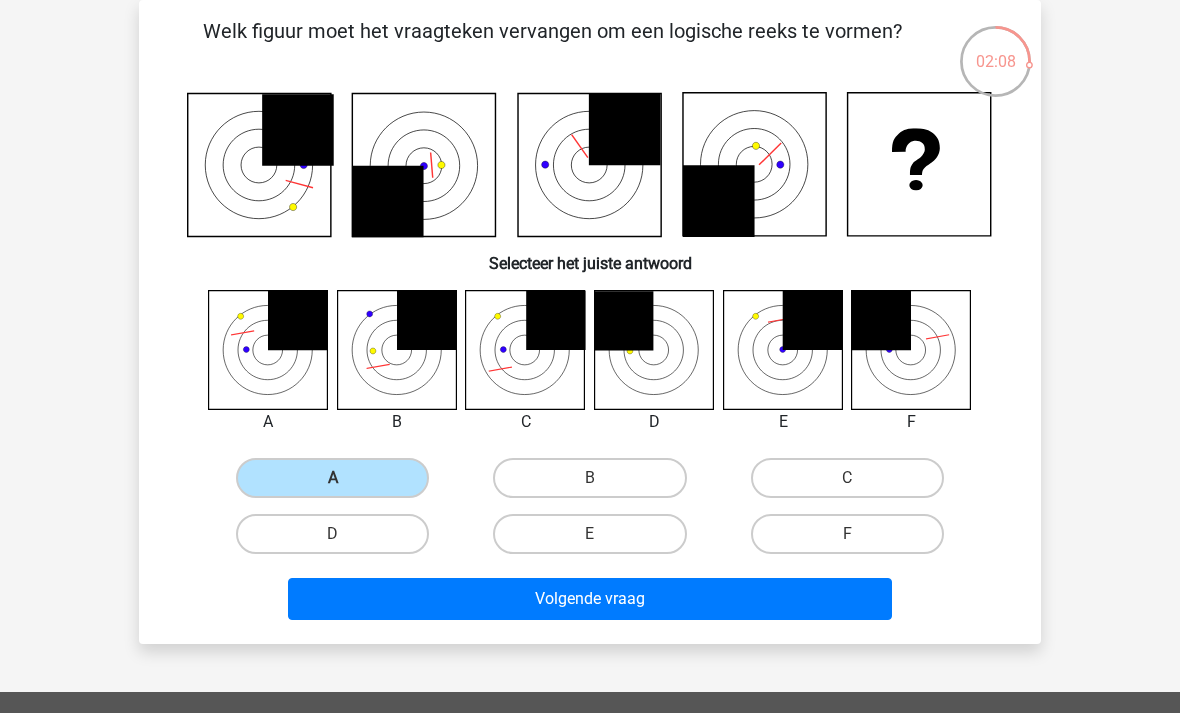 click on "Volgende vraag" at bounding box center (590, 599) 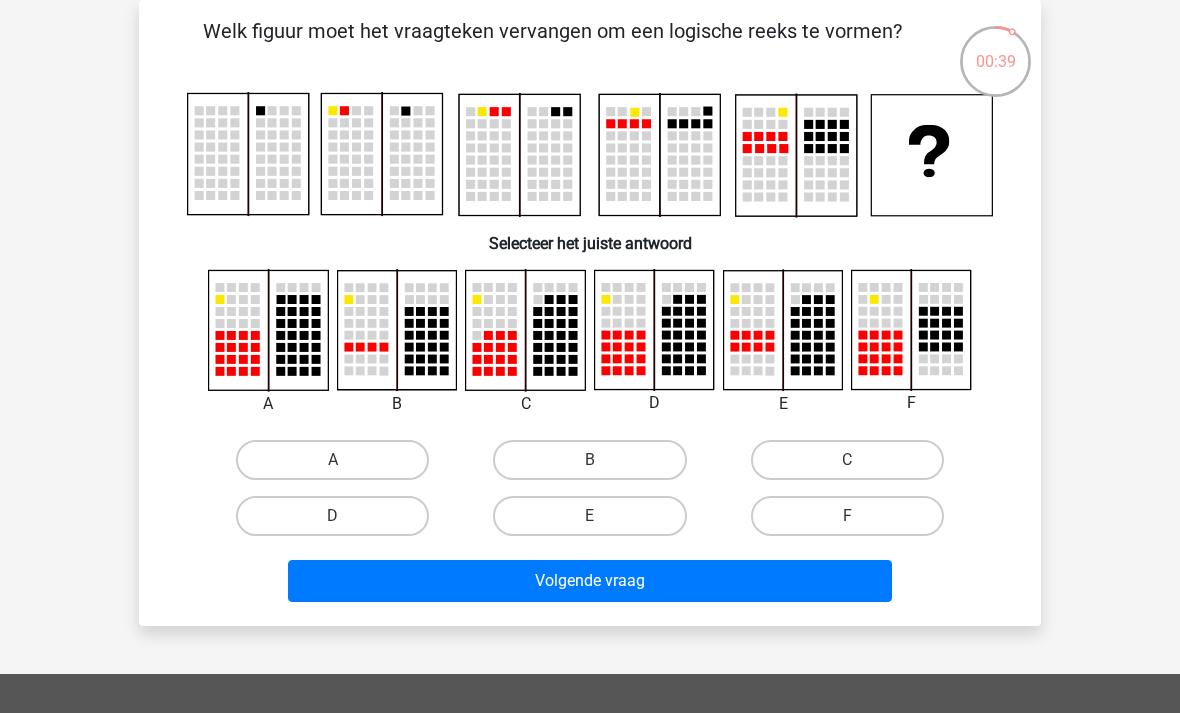 click on "D" at bounding box center (332, 516) 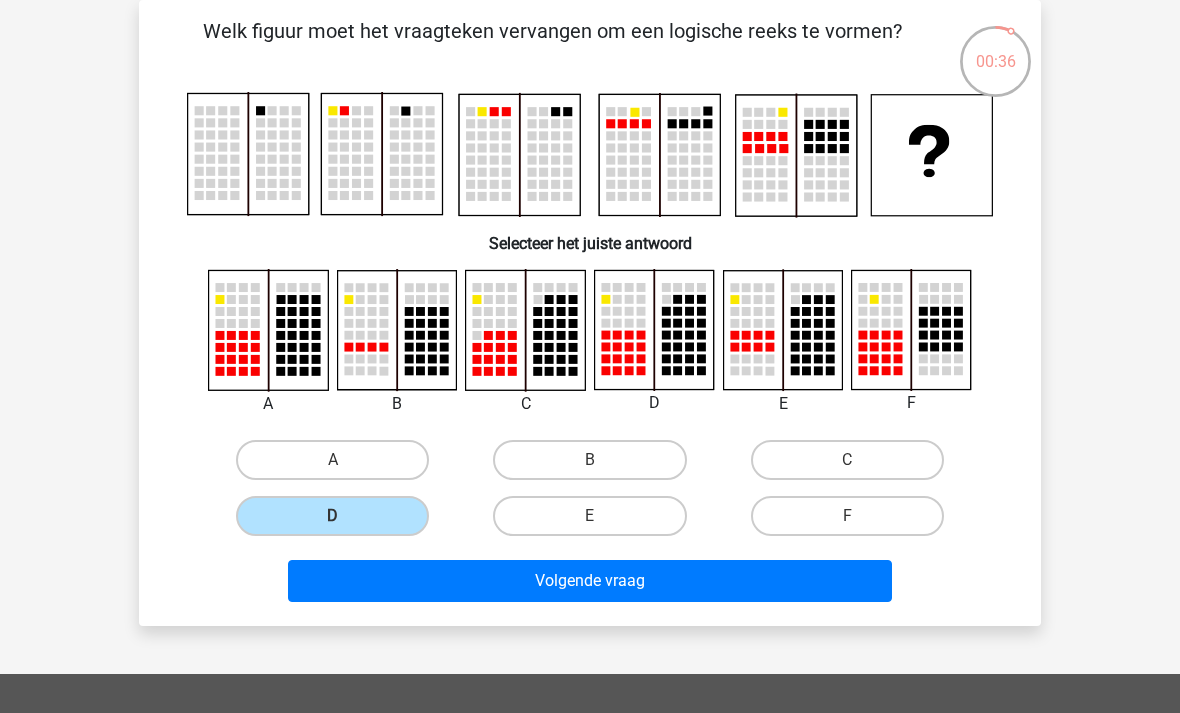 click on "Volgende vraag" at bounding box center [590, 581] 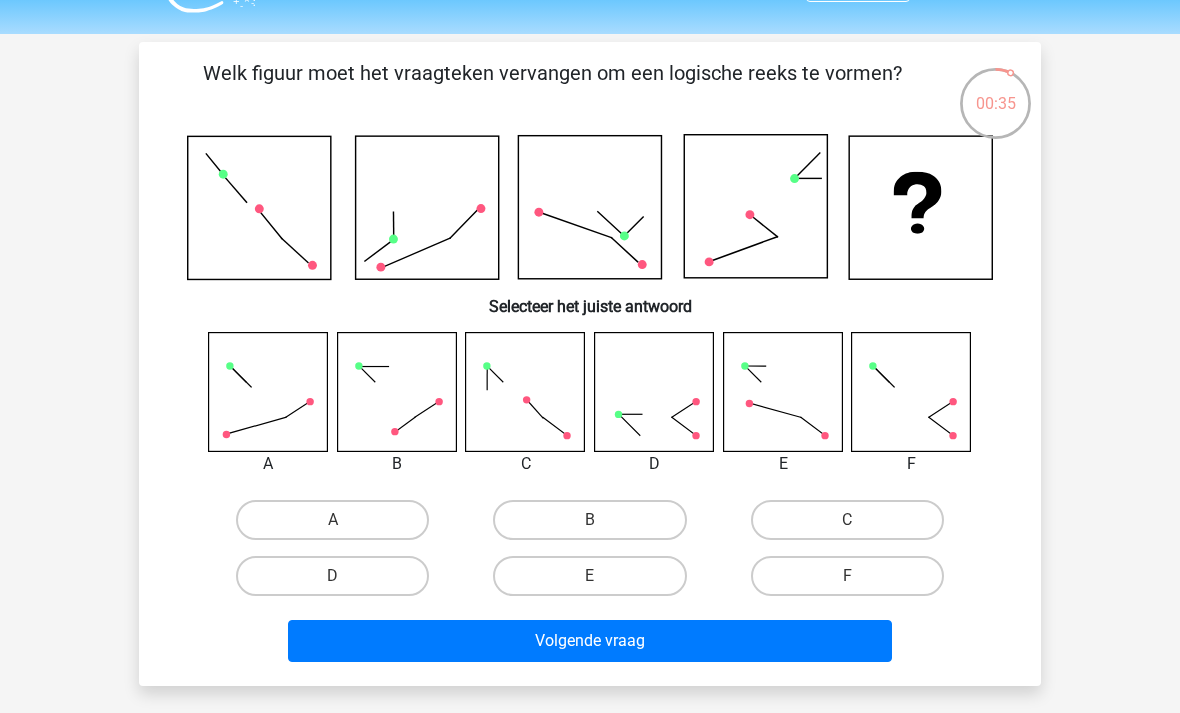 scroll, scrollTop: 50, scrollLeft: 0, axis: vertical 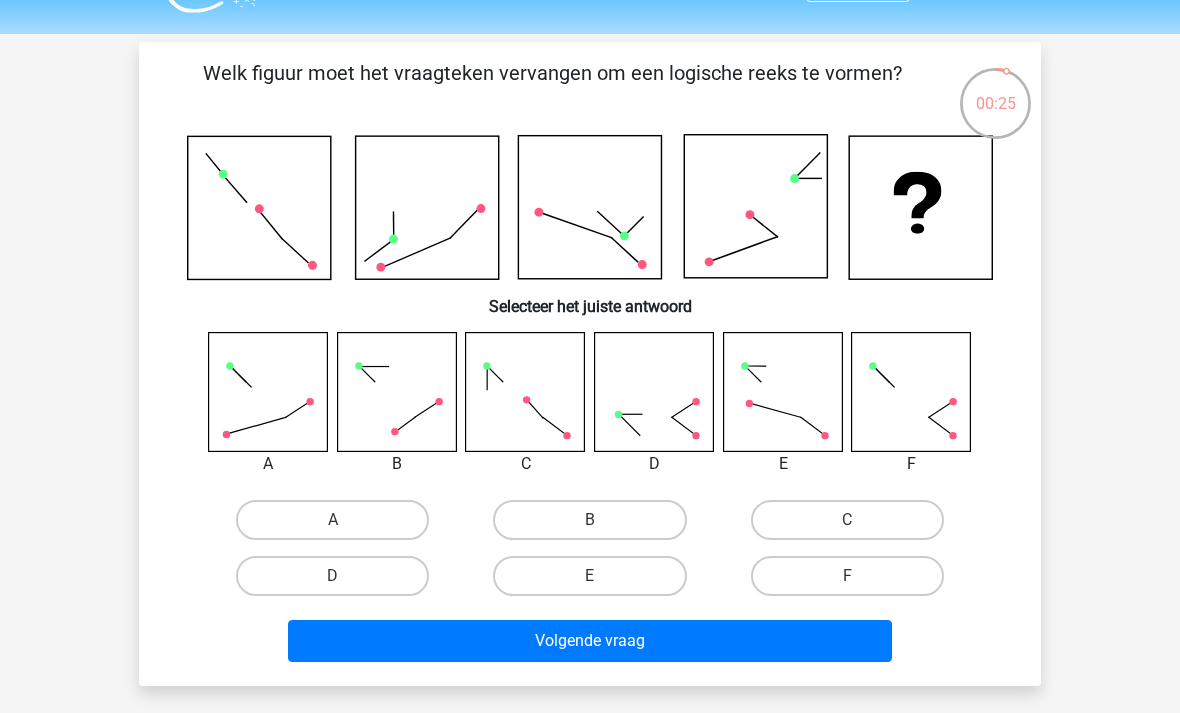 click 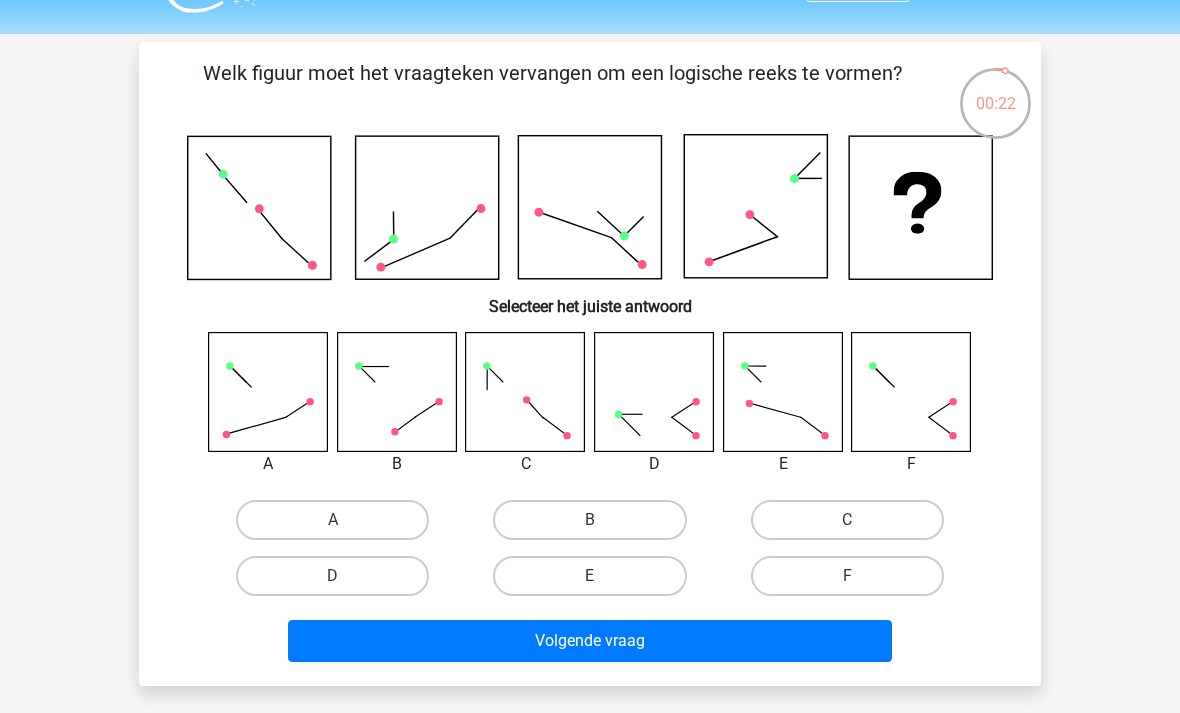 click on "C" at bounding box center (847, 520) 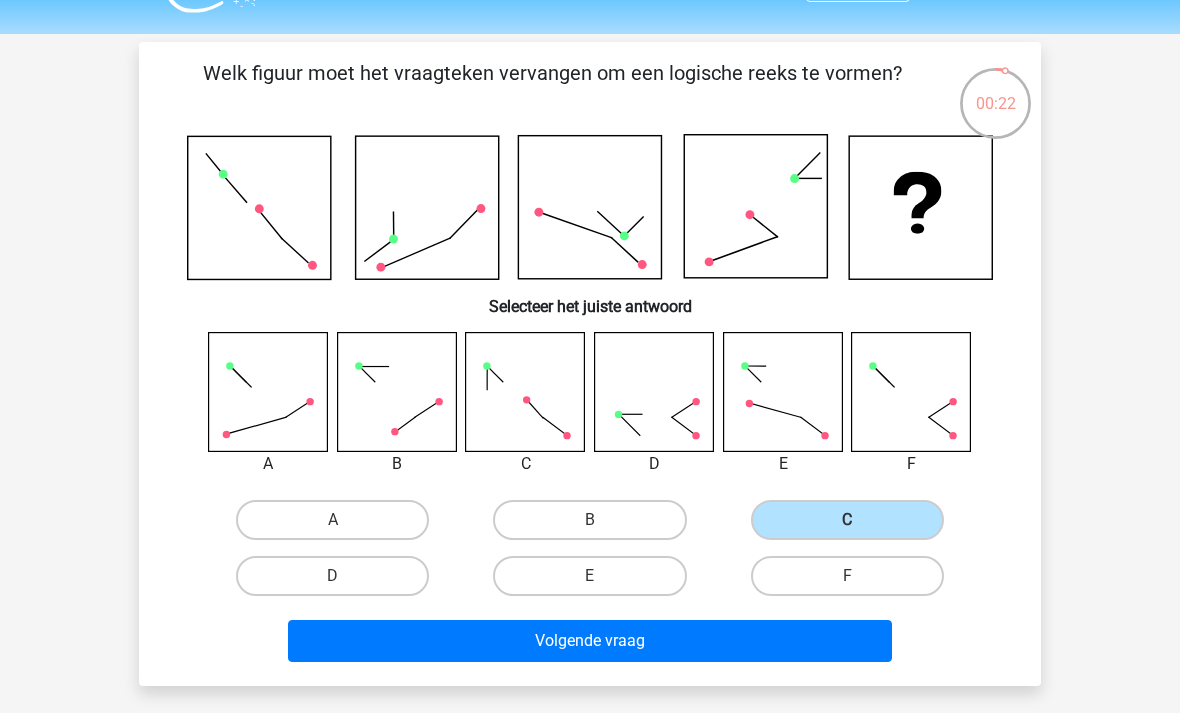 click on "Volgende vraag" at bounding box center (590, 641) 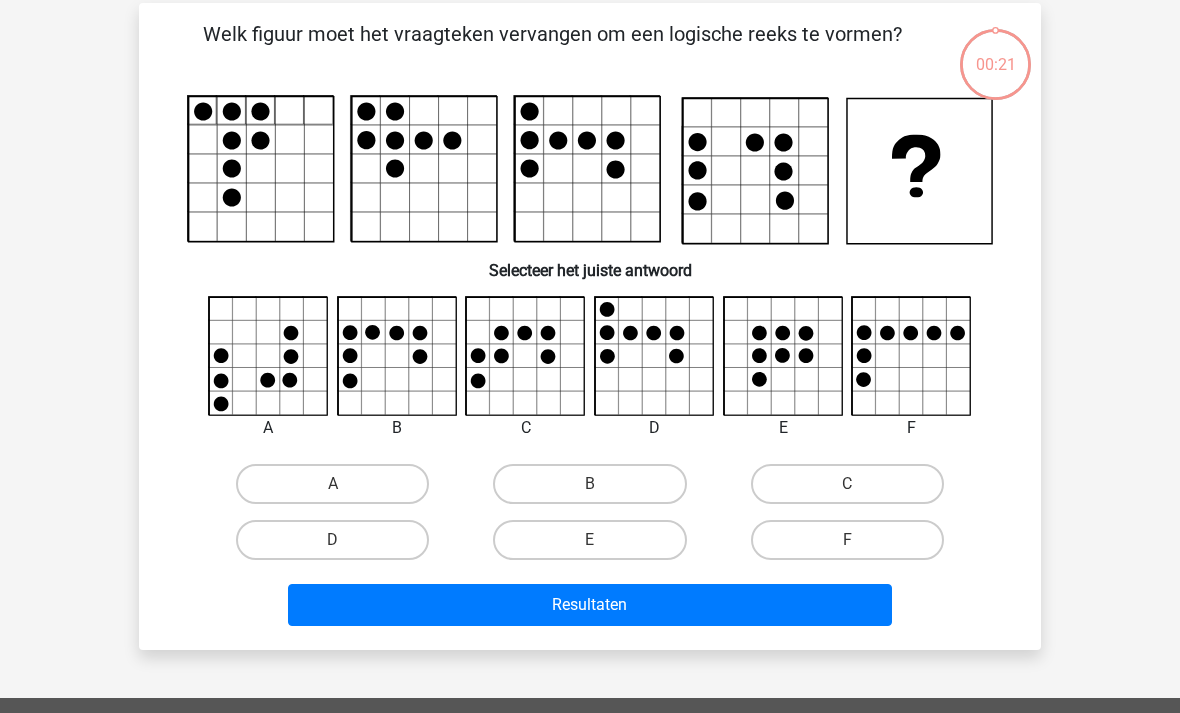 scroll, scrollTop: 92, scrollLeft: 0, axis: vertical 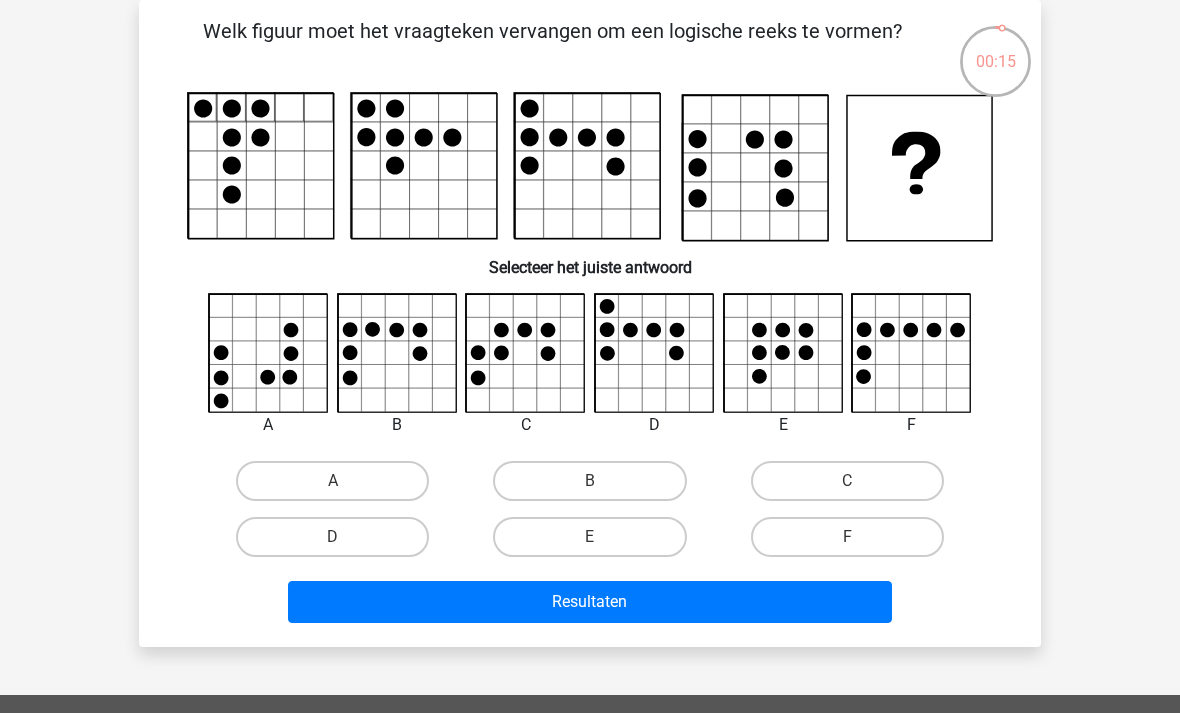 click 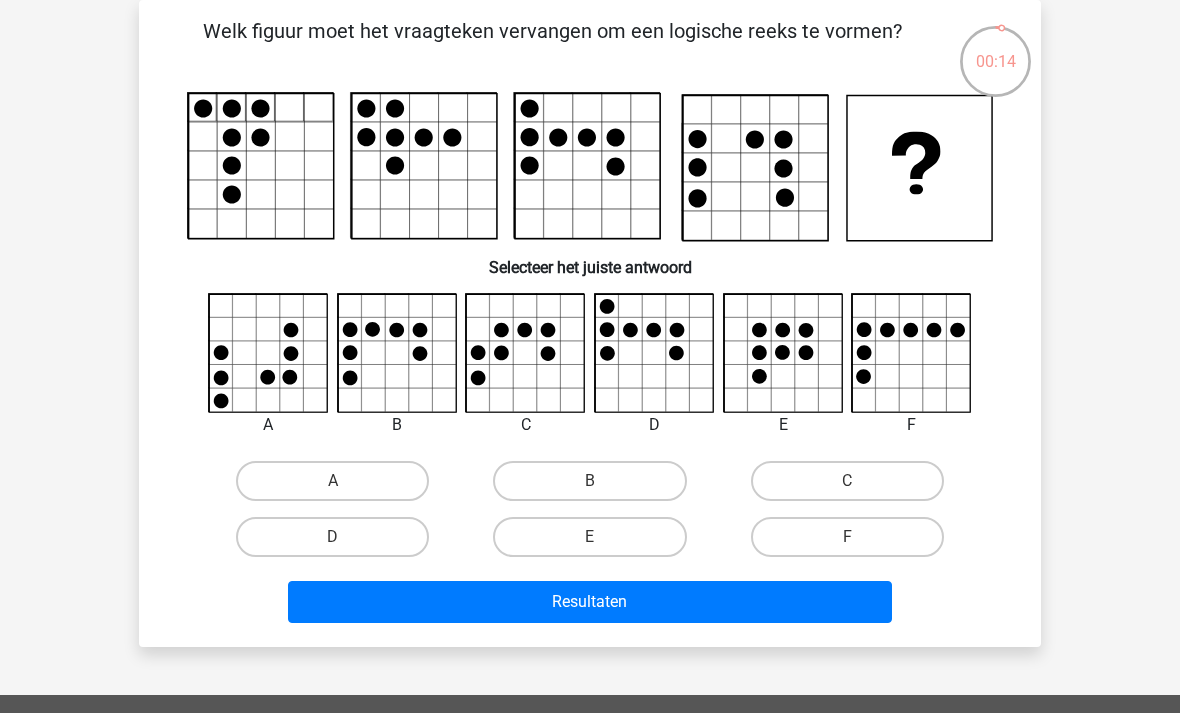 click on "E" at bounding box center [589, 537] 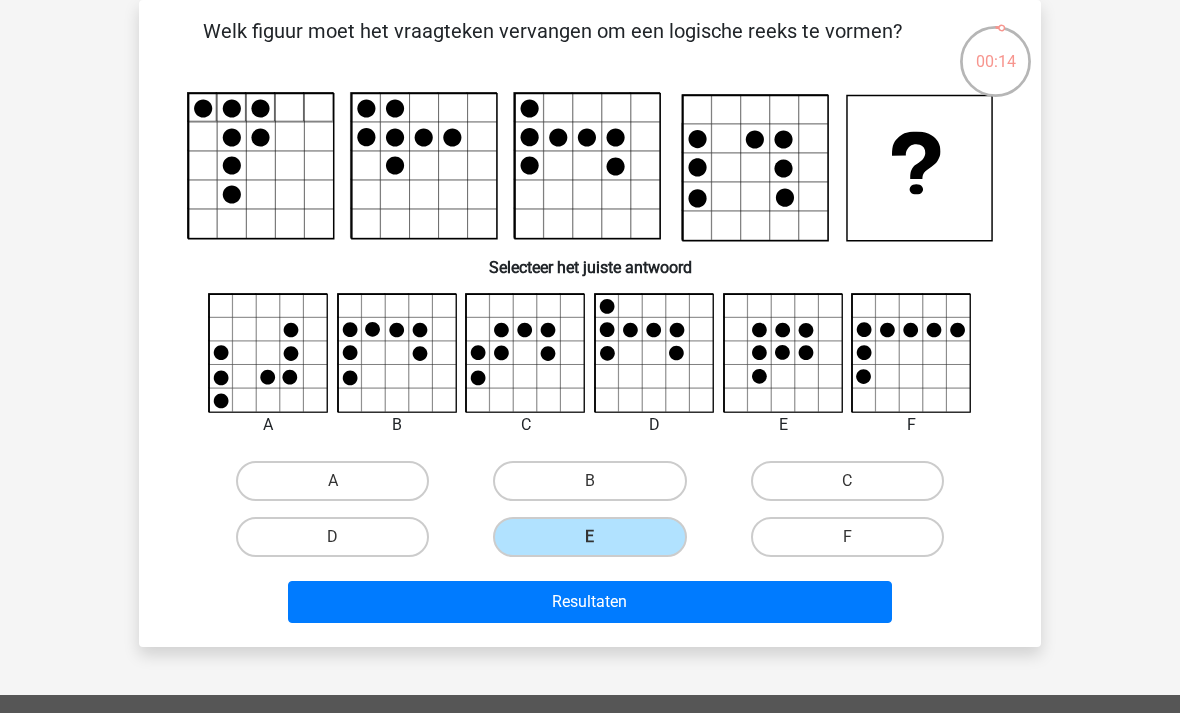 click on "Resultaten" at bounding box center [590, 602] 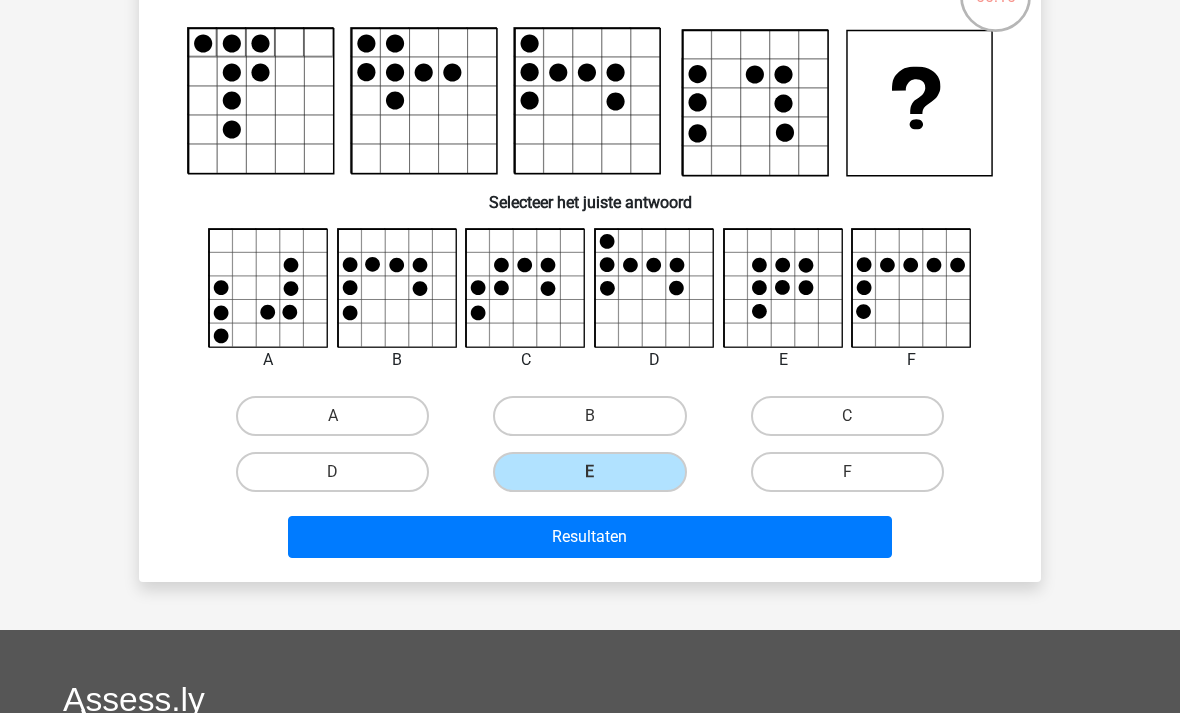 scroll, scrollTop: 157, scrollLeft: 0, axis: vertical 